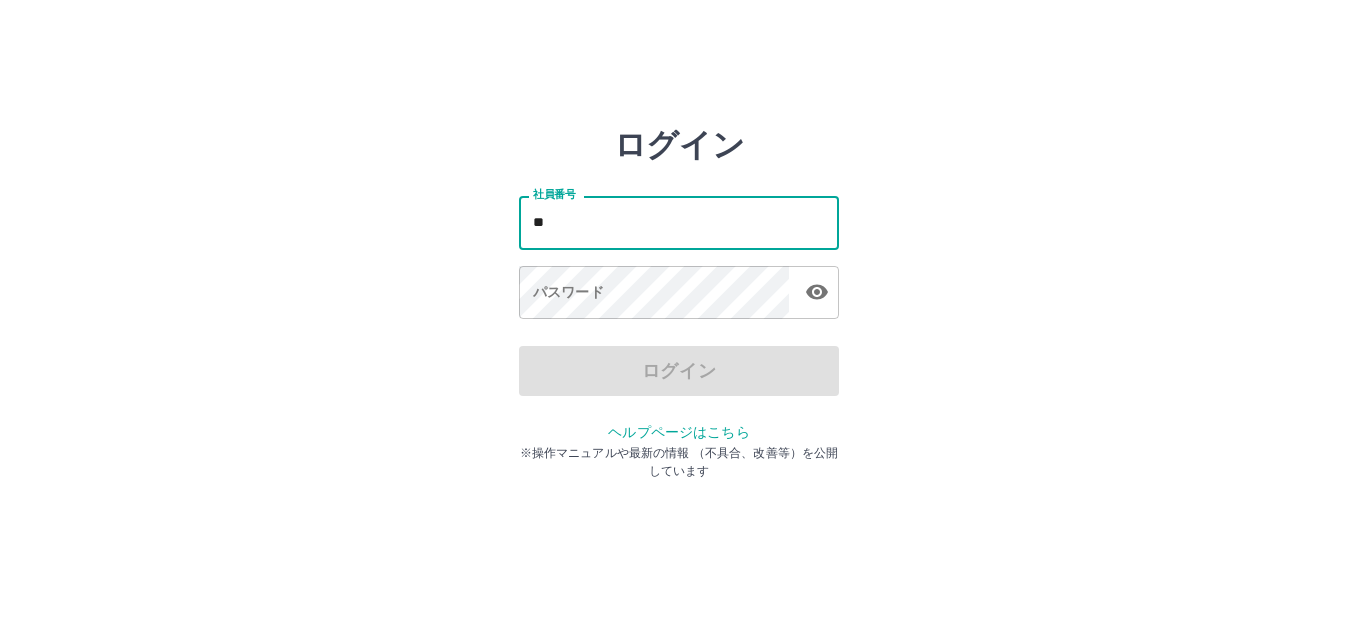 scroll, scrollTop: 0, scrollLeft: 0, axis: both 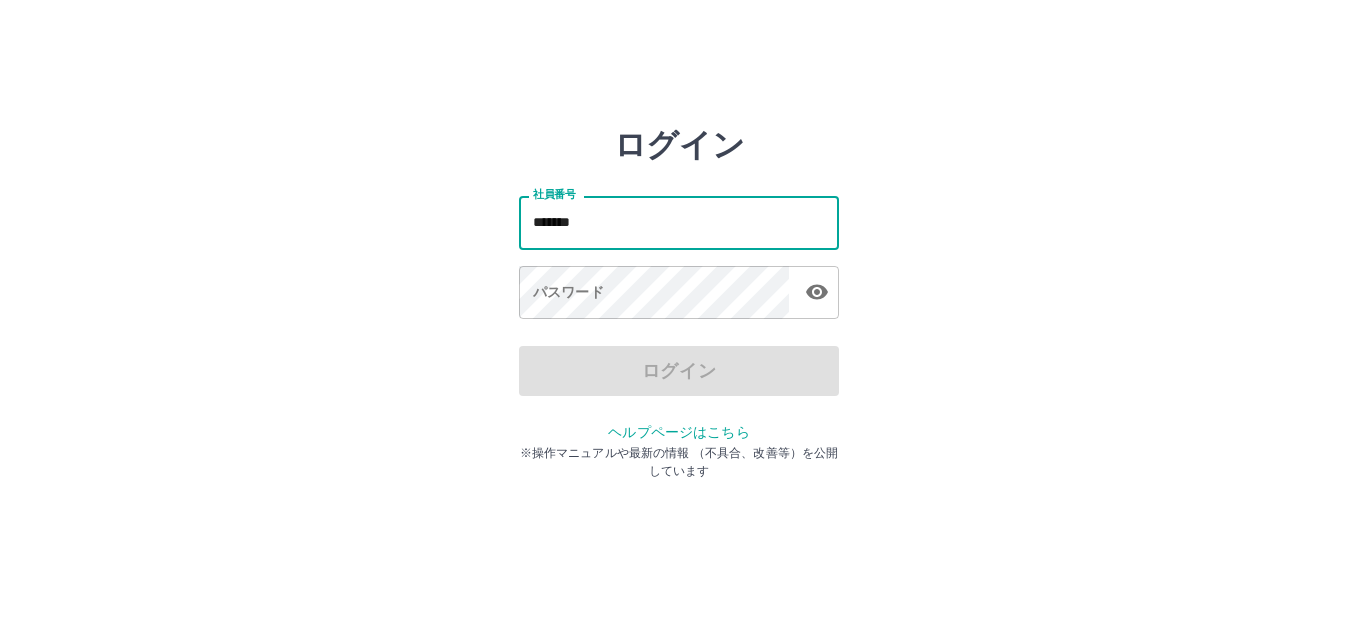 type on "*******" 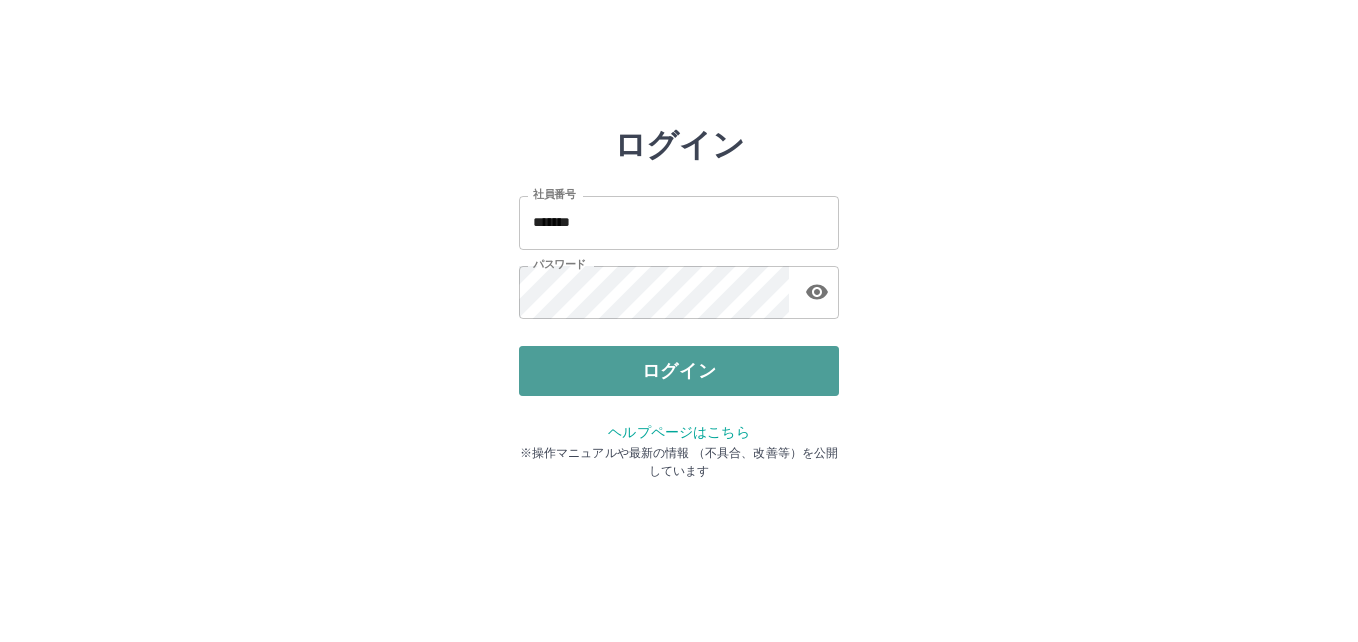 click on "ログイン" at bounding box center [679, 371] 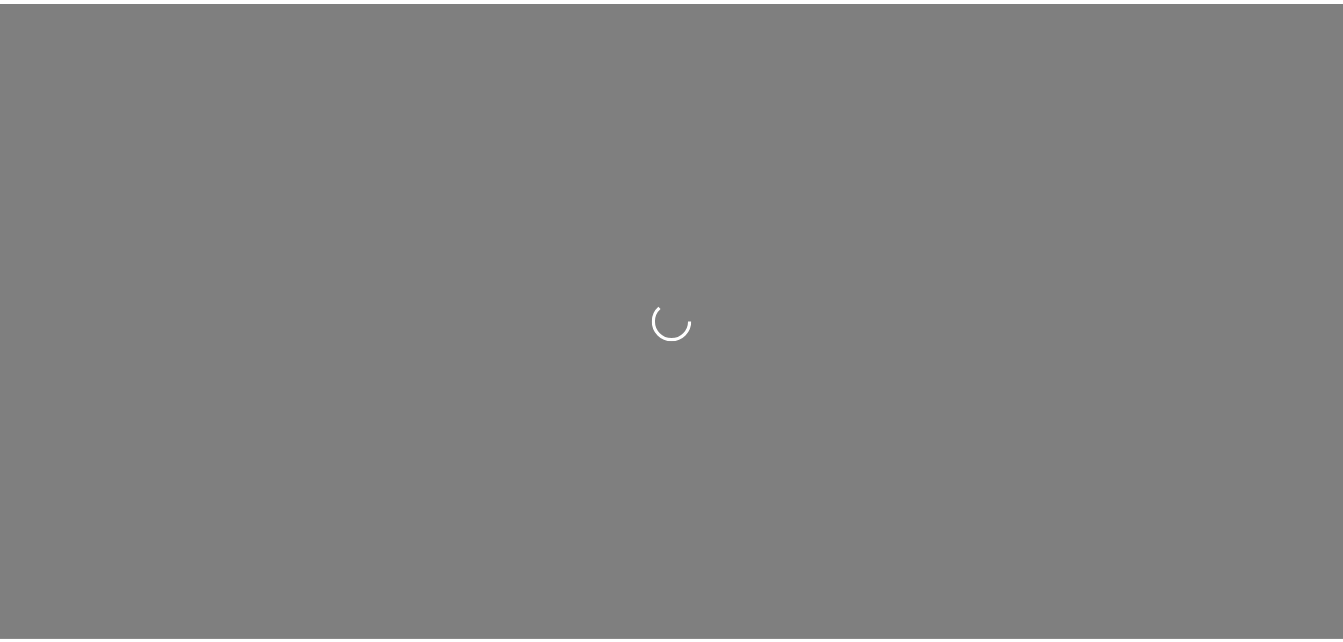 scroll, scrollTop: 0, scrollLeft: 0, axis: both 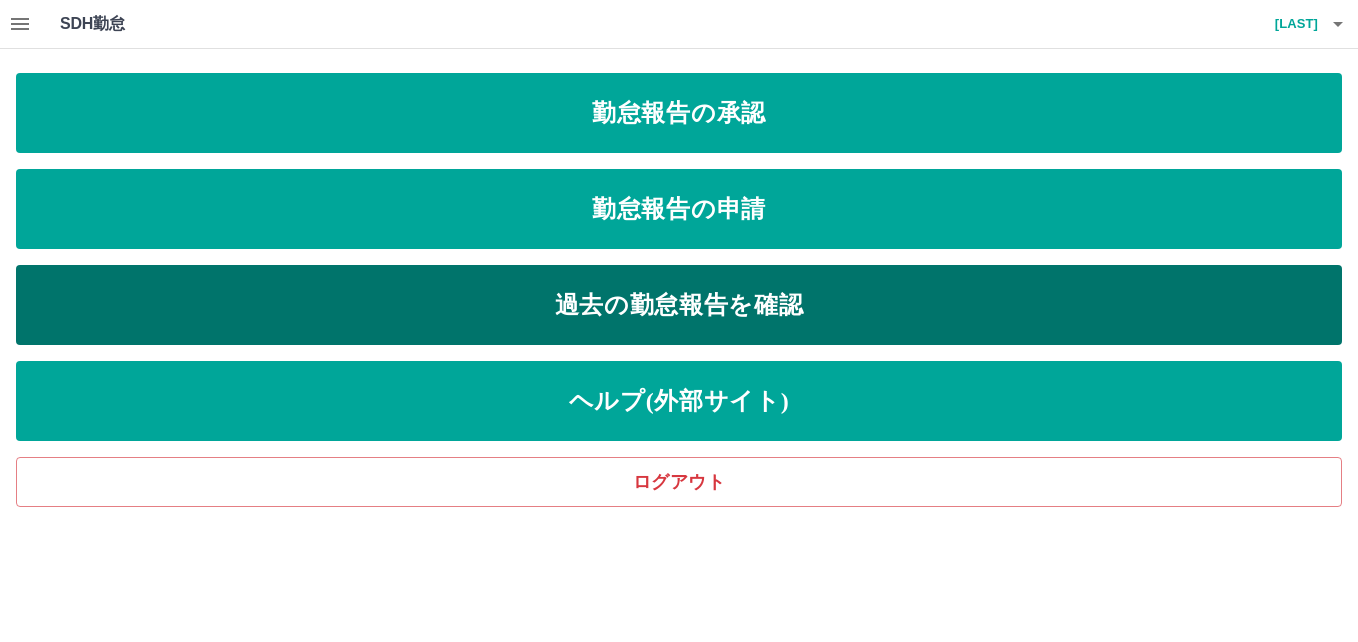click on "過去の勤怠報告を確認" at bounding box center (679, 305) 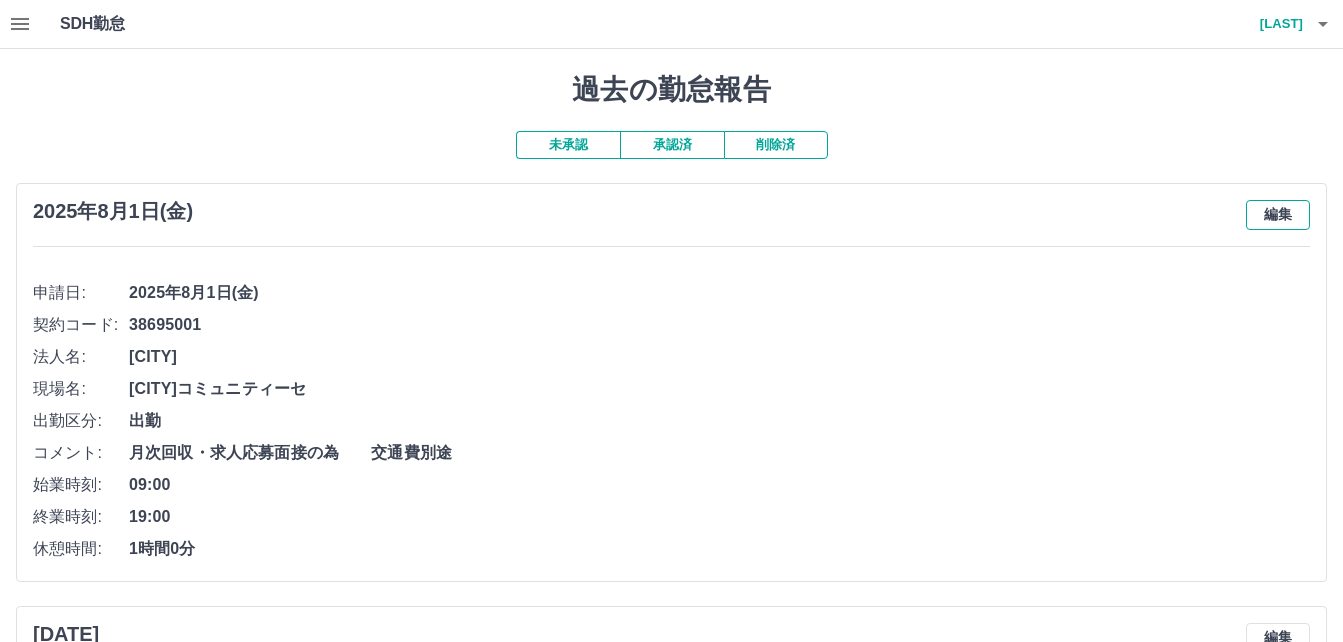 click on "編集" at bounding box center (1278, 215) 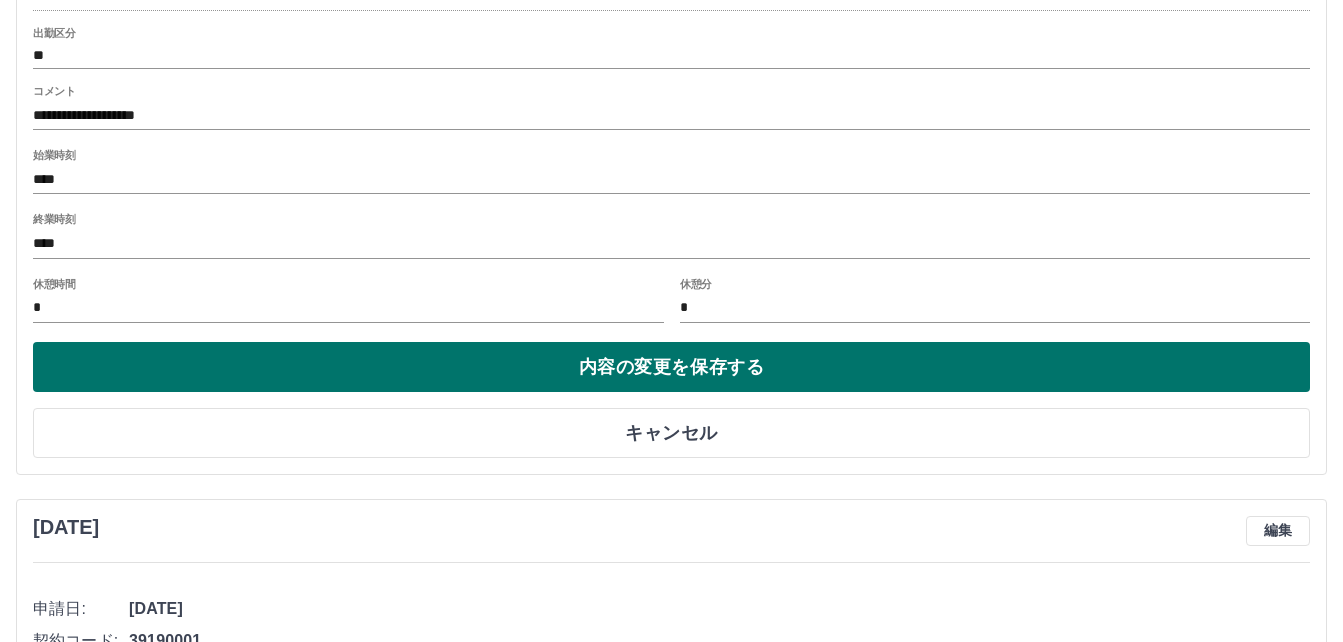 scroll, scrollTop: 500, scrollLeft: 0, axis: vertical 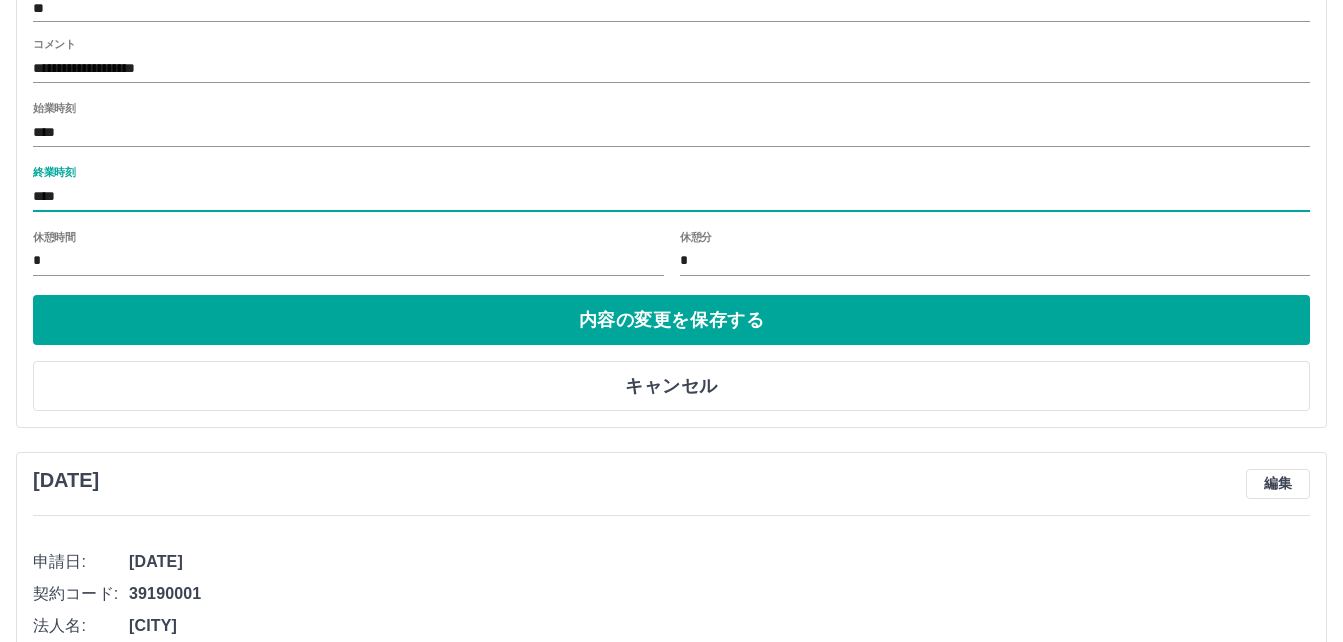 drag, startPoint x: 149, startPoint y: 201, endPoint x: -4, endPoint y: 202, distance: 153.00327 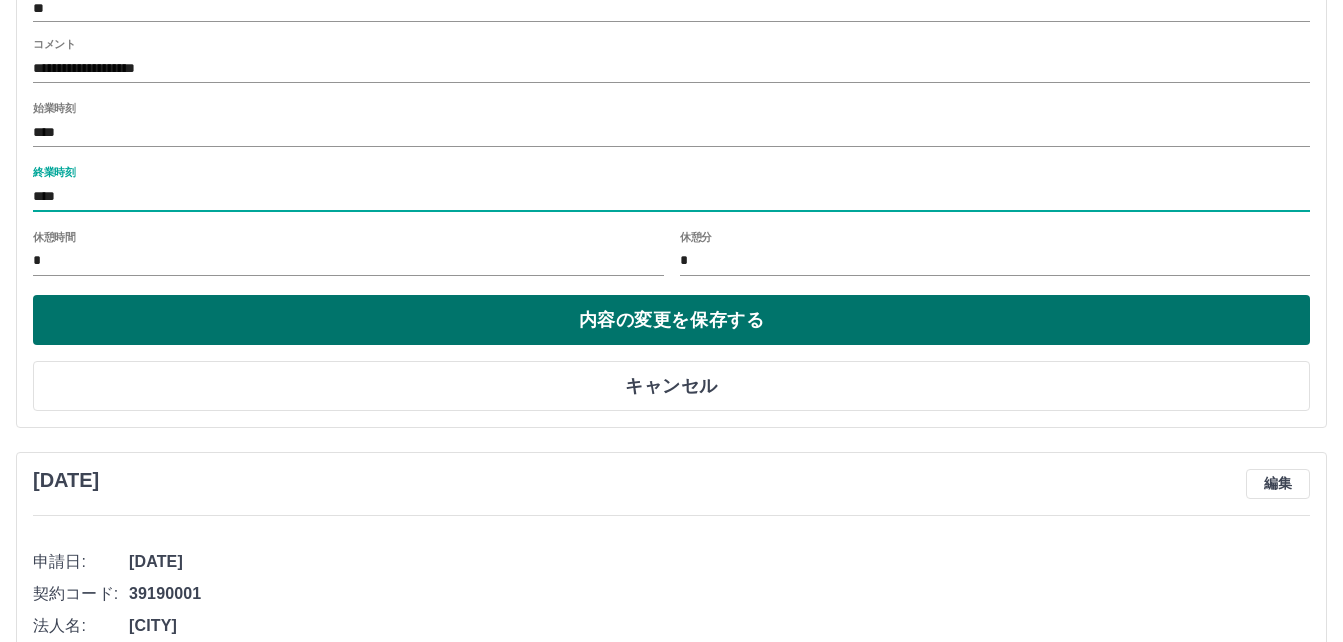type on "****" 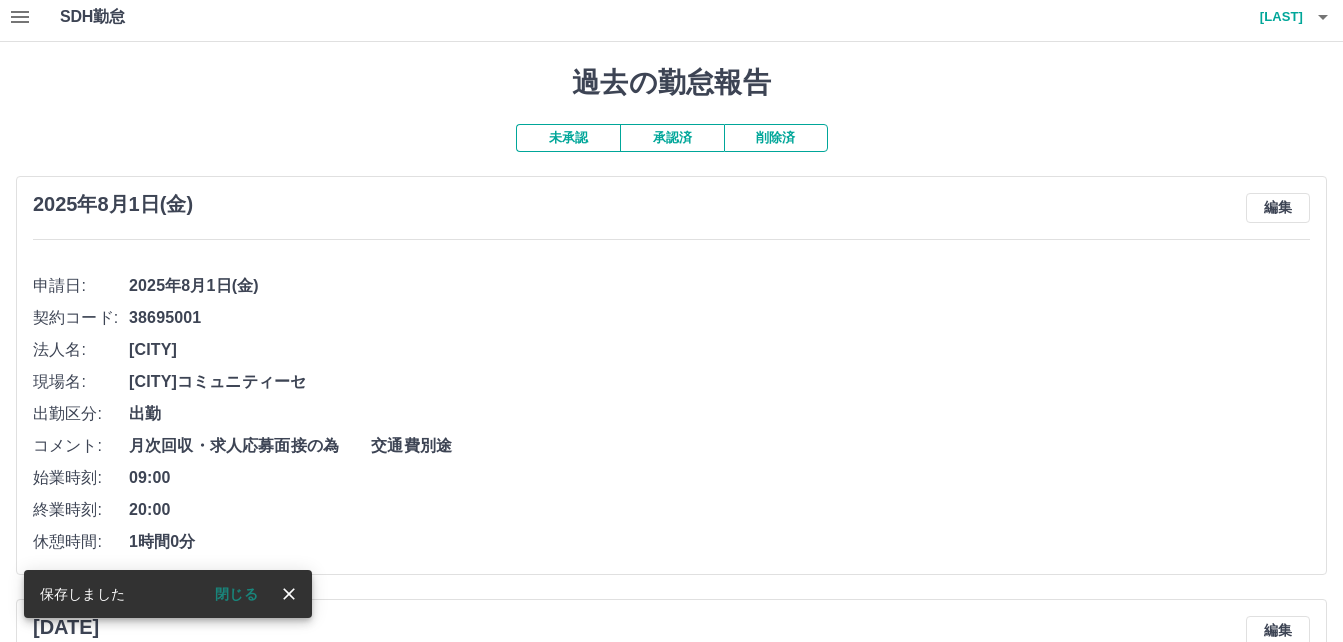 scroll, scrollTop: 0, scrollLeft: 0, axis: both 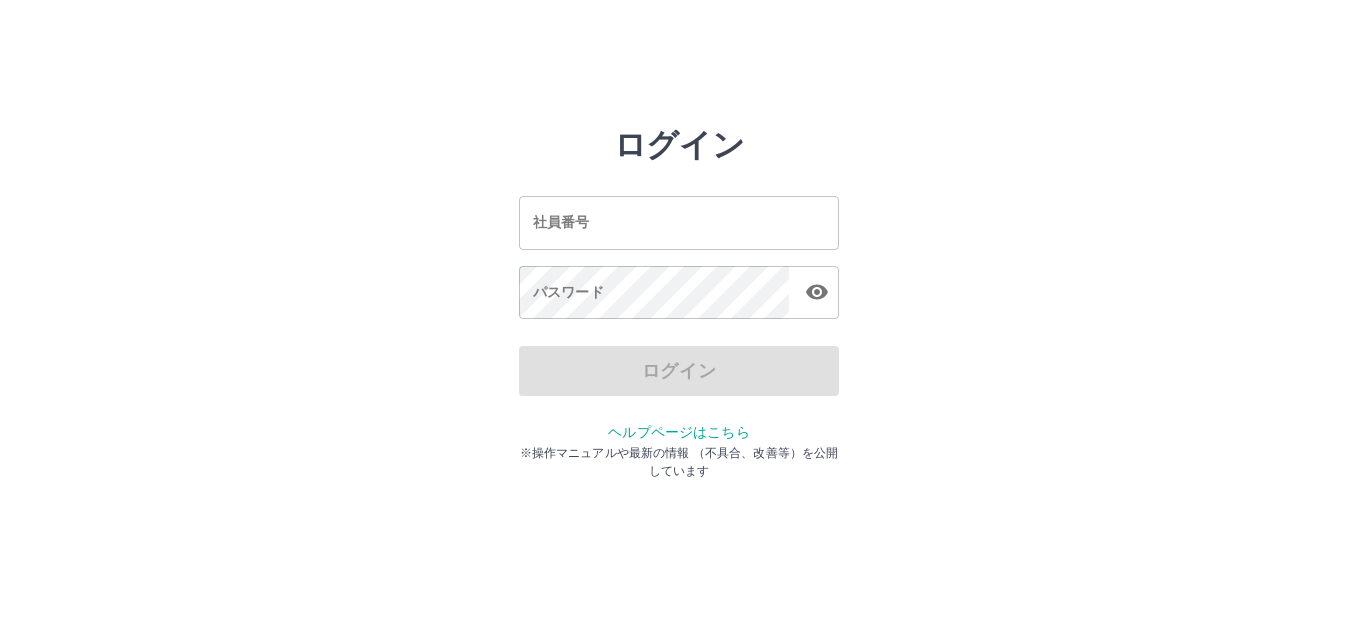 click on "社員番号" at bounding box center [679, 222] 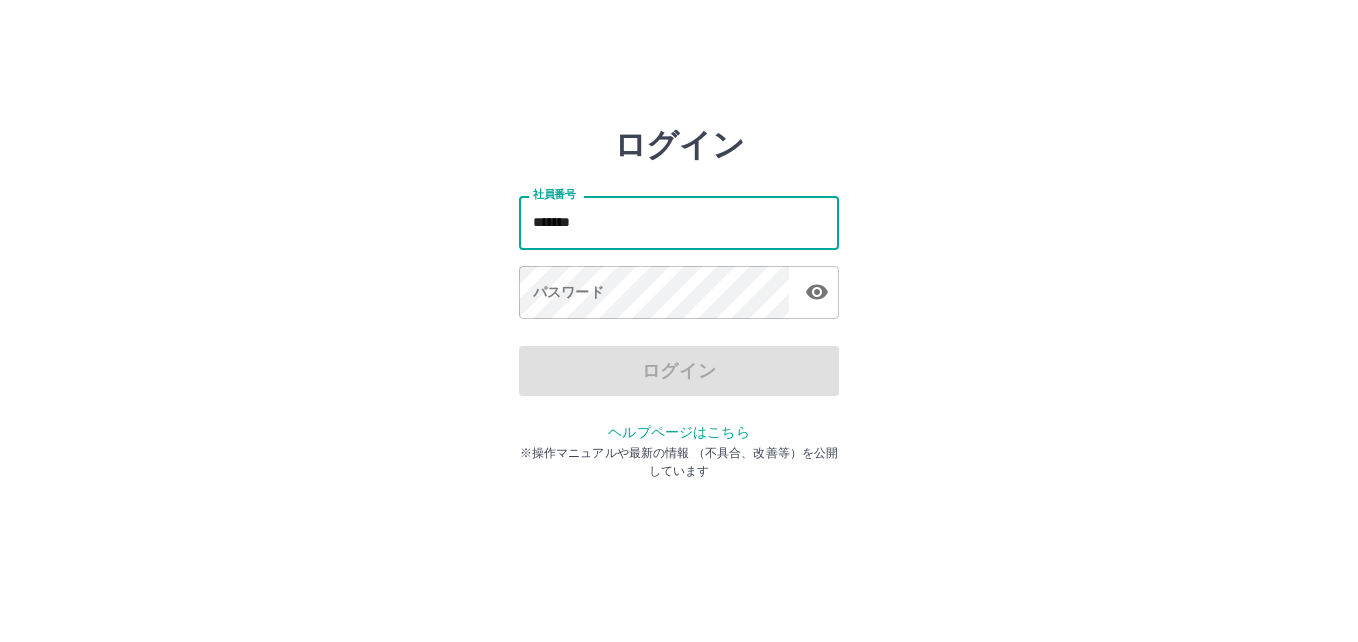 type on "*******" 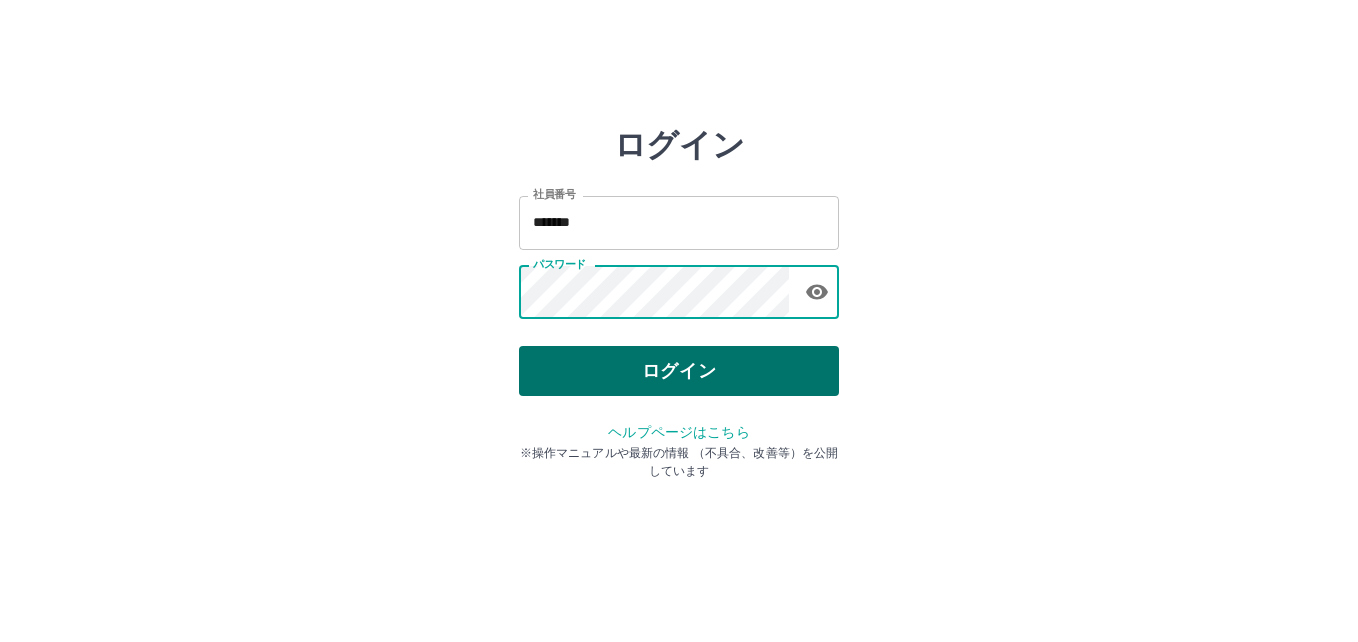 click on "ログイン" at bounding box center (679, 371) 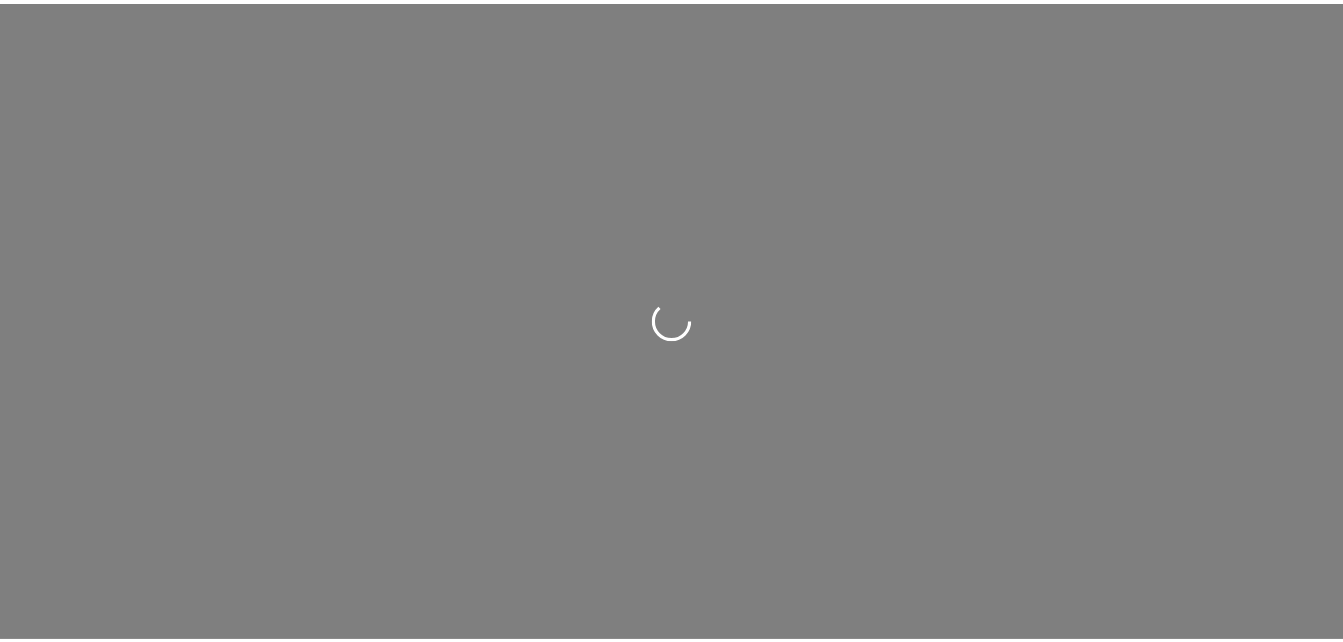 scroll, scrollTop: 0, scrollLeft: 0, axis: both 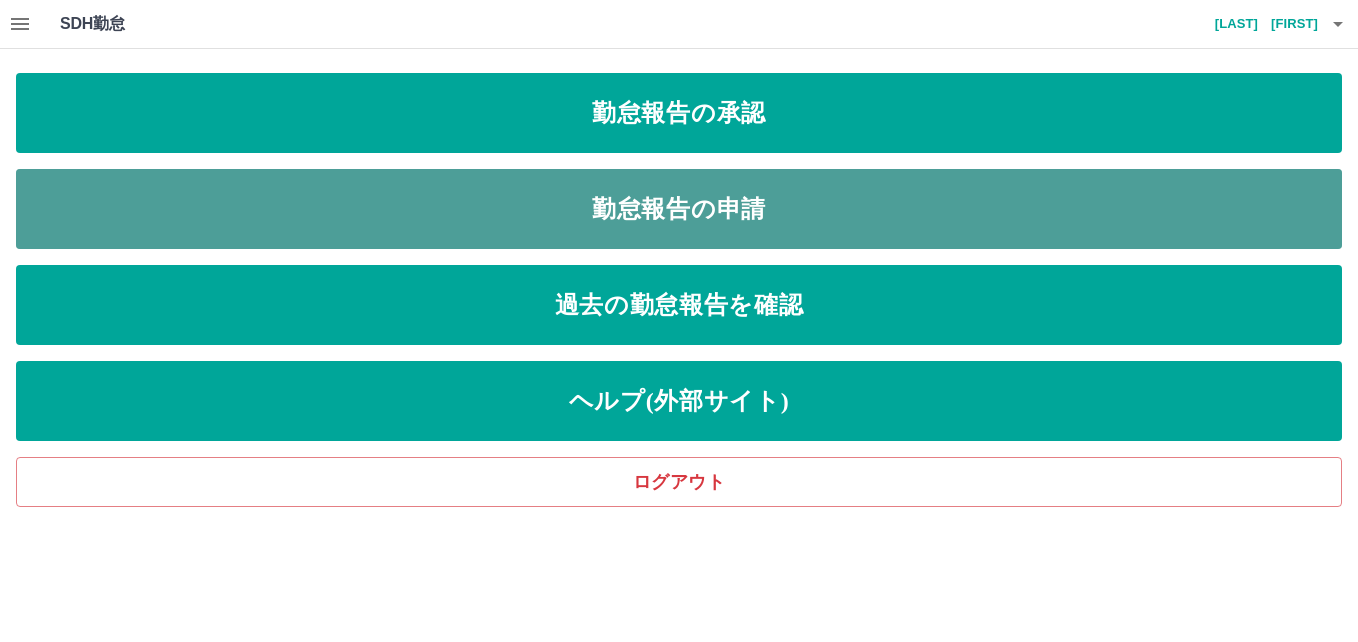 click on "勤怠報告の申請" at bounding box center [679, 209] 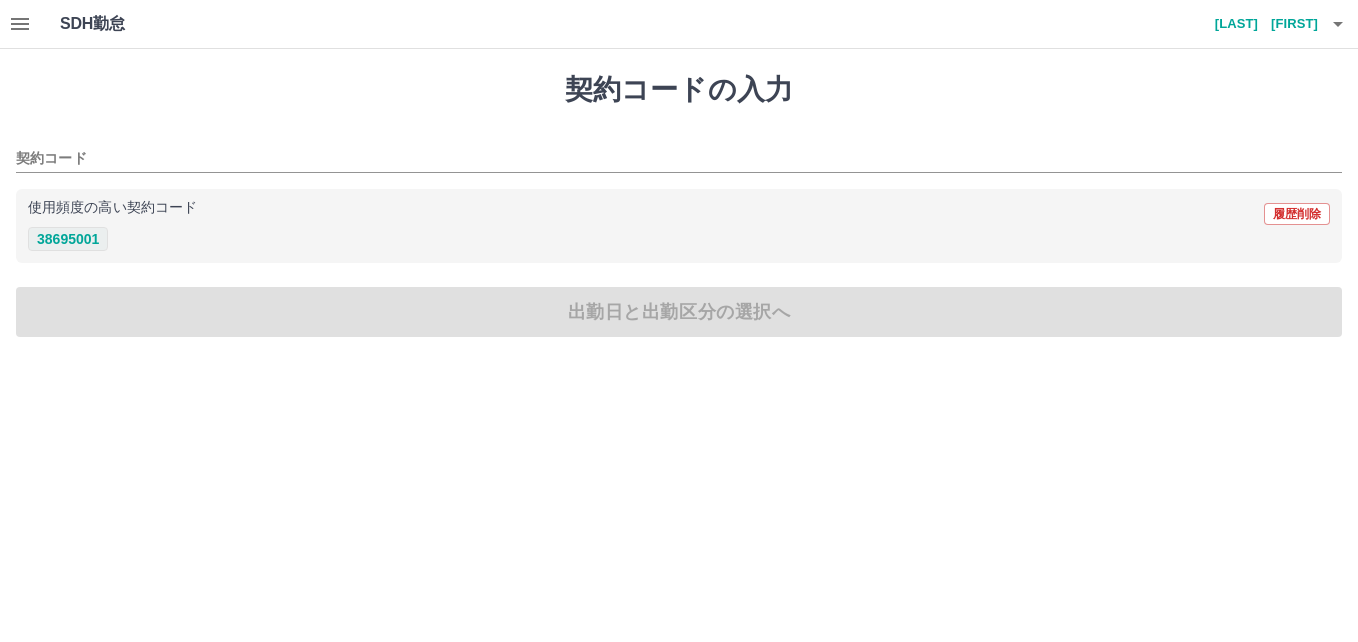click on "38695001" at bounding box center [68, 239] 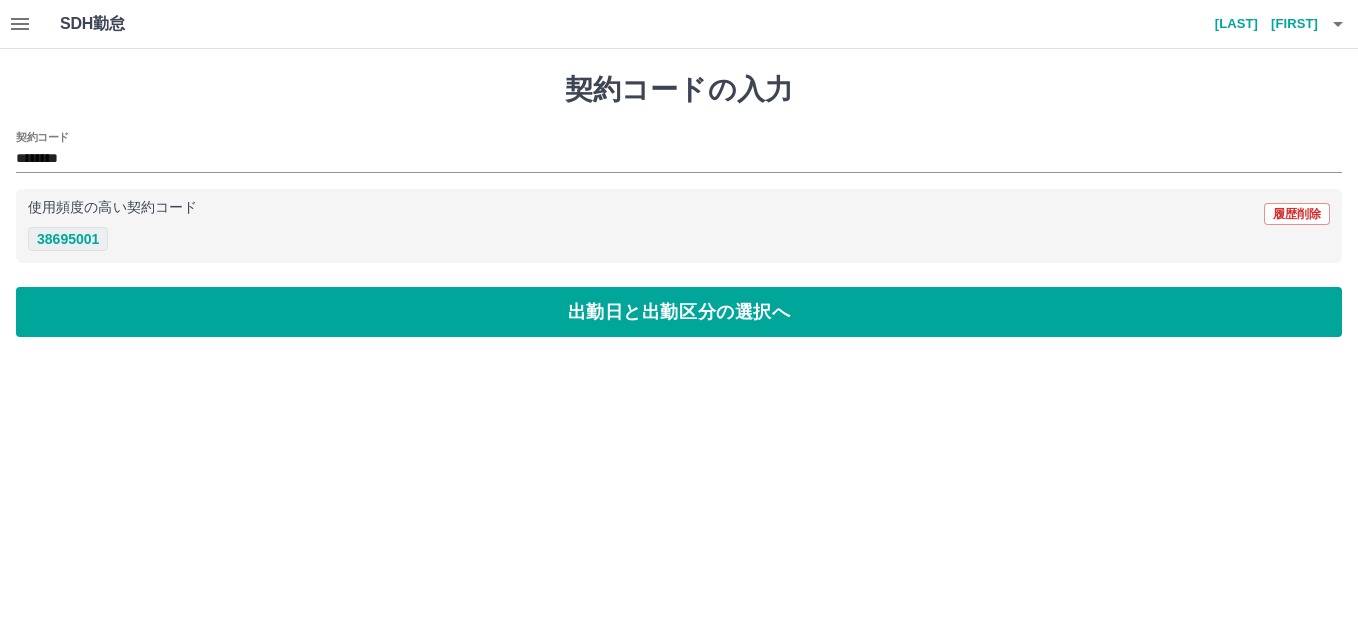 type on "********" 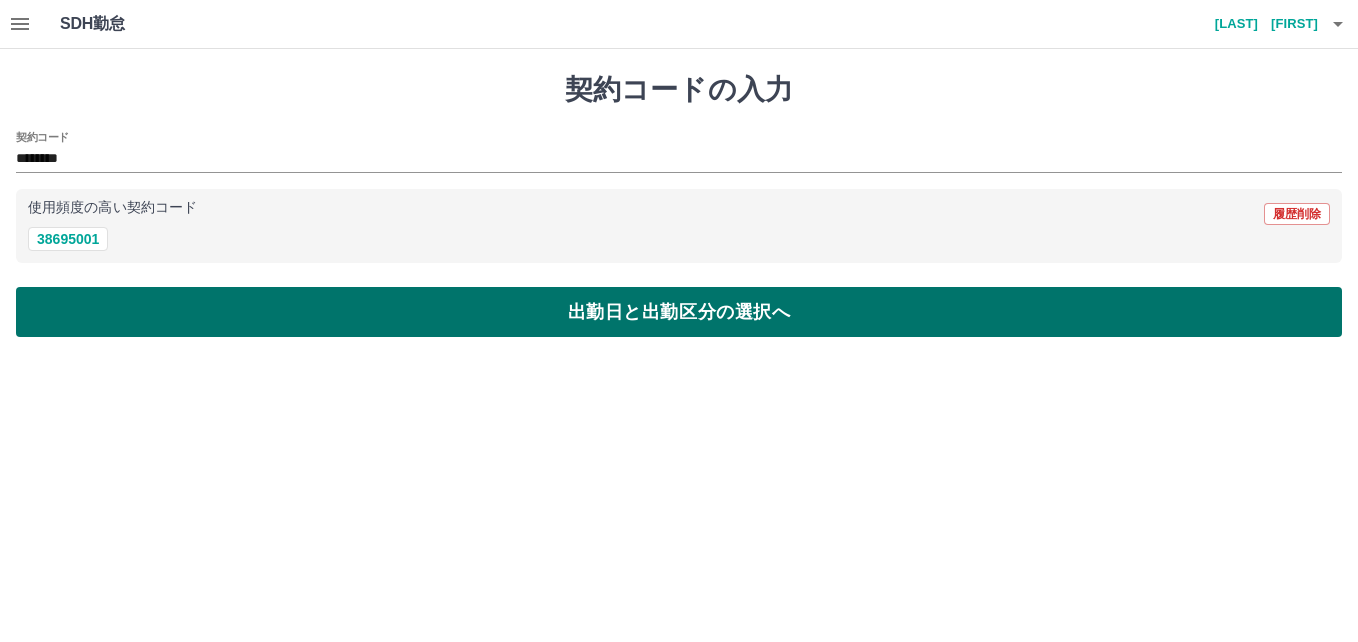 click on "出勤日と出勤区分の選択へ" at bounding box center [679, 312] 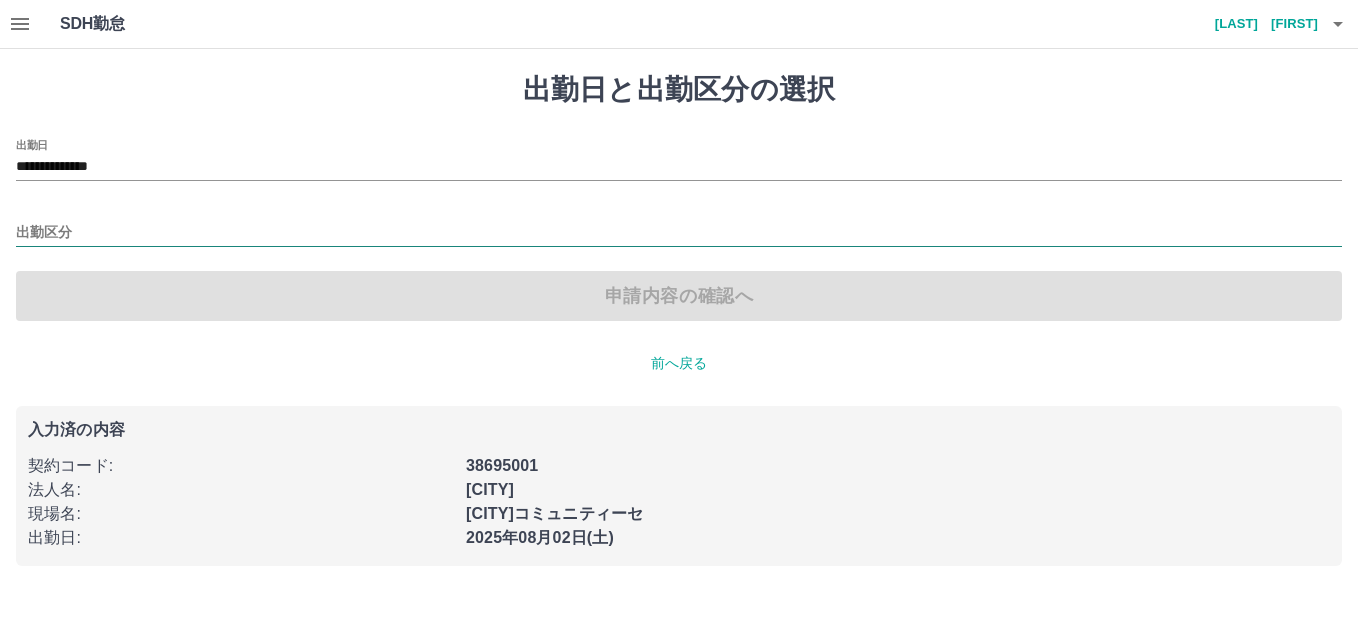 click on "出勤区分" at bounding box center [679, 233] 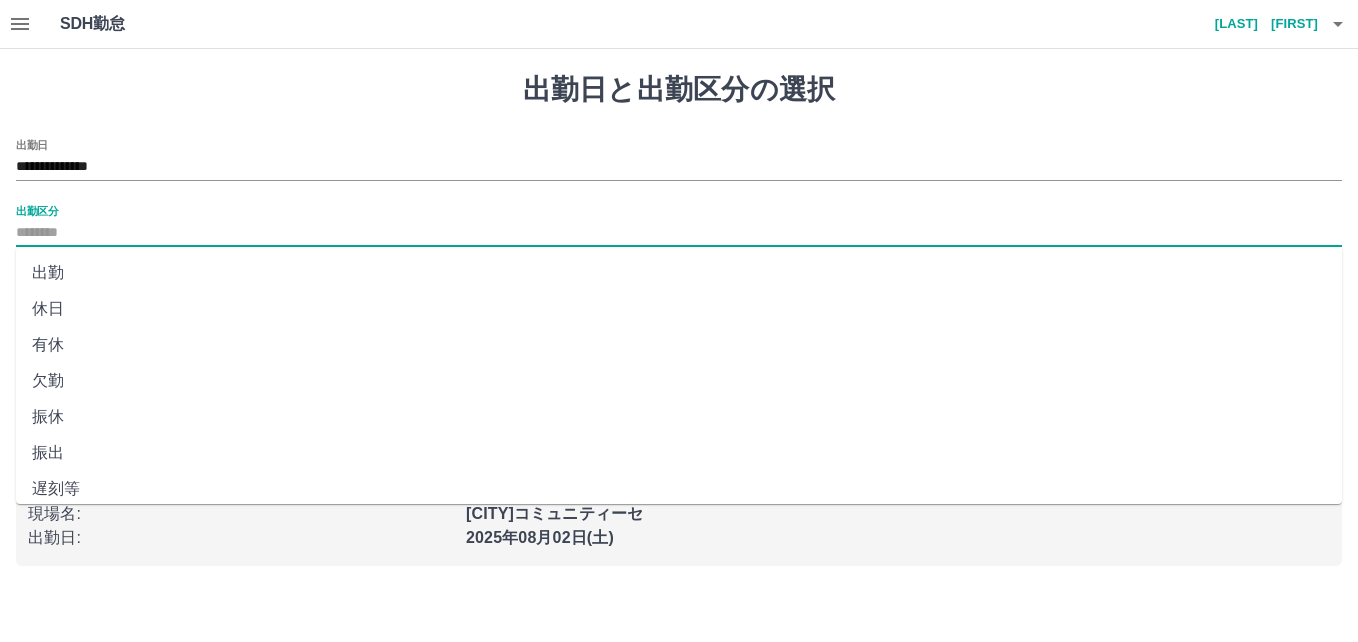 click on "出勤" at bounding box center [679, 273] 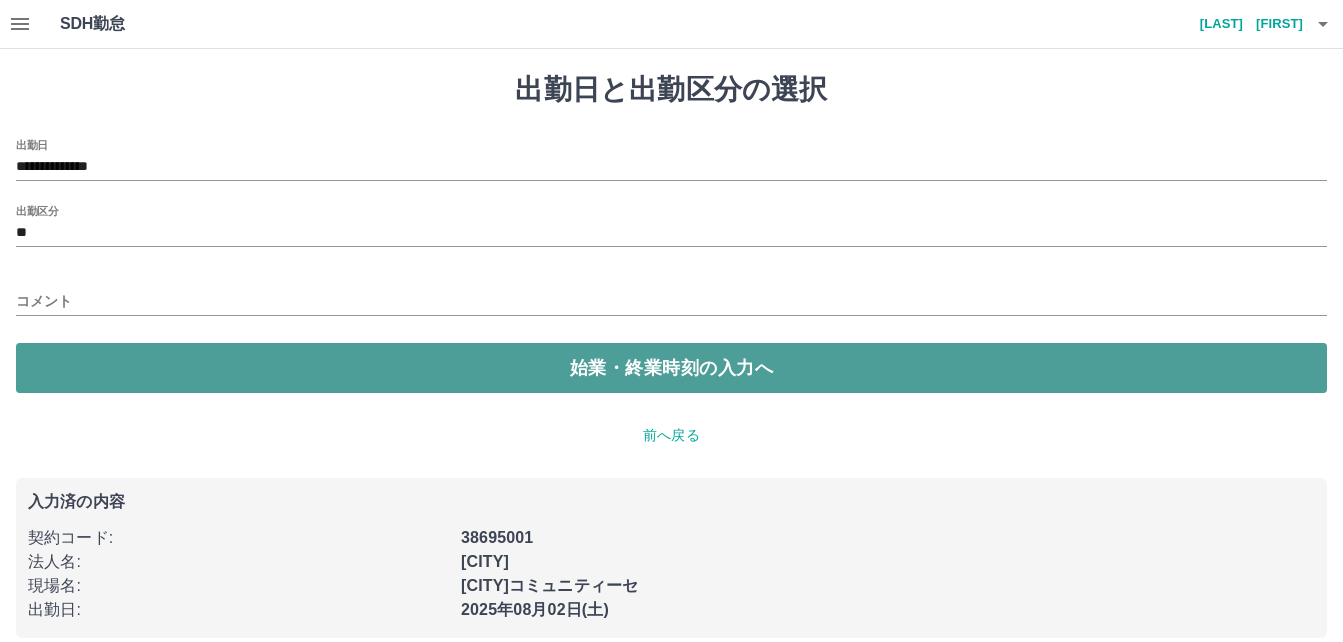 click on "始業・終業時刻の入力へ" at bounding box center [671, 368] 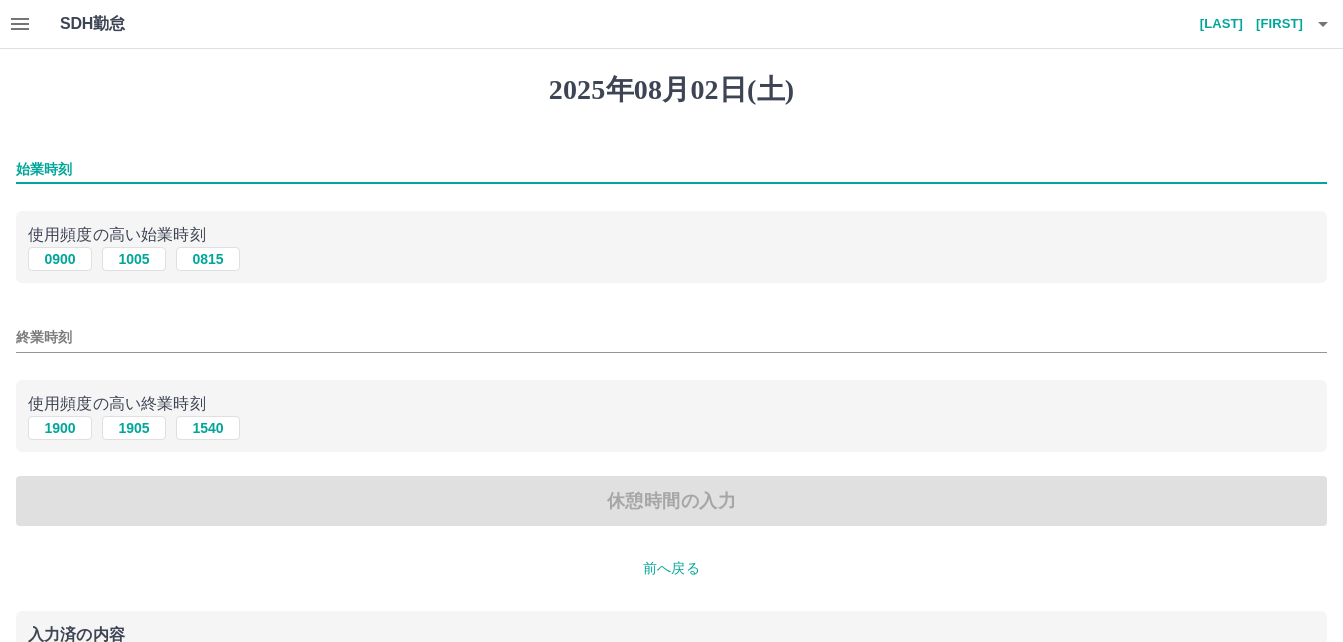 click on "始業時刻" at bounding box center [671, 169] 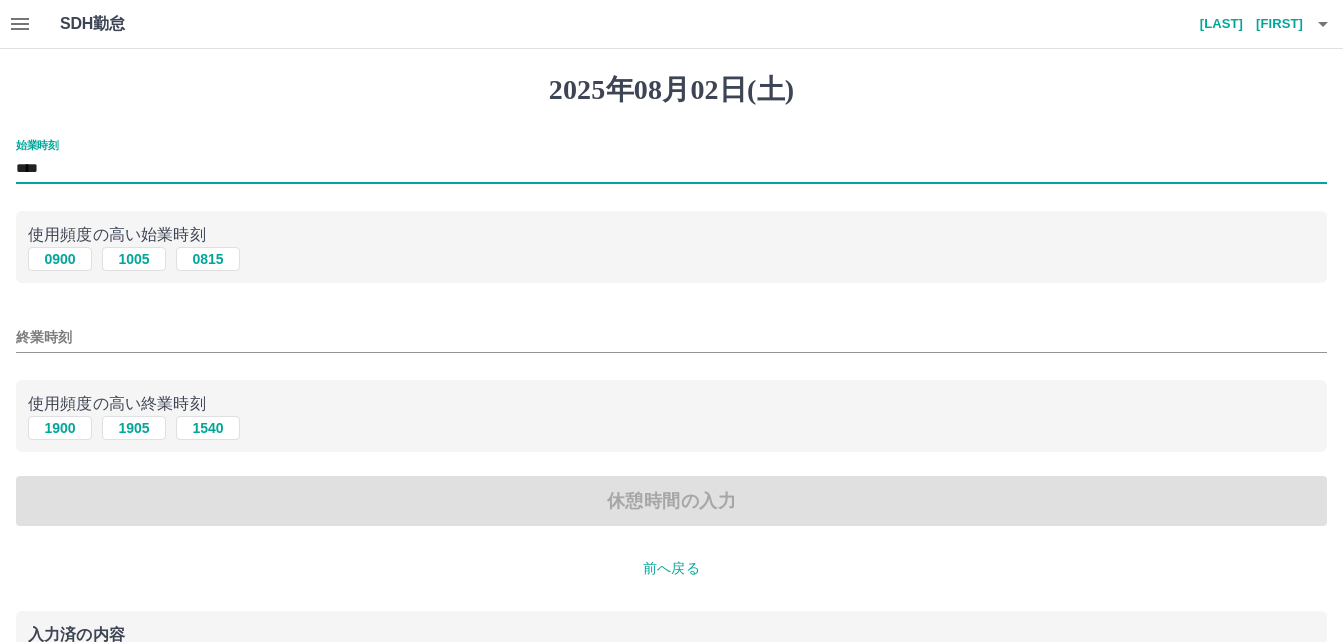 type on "****" 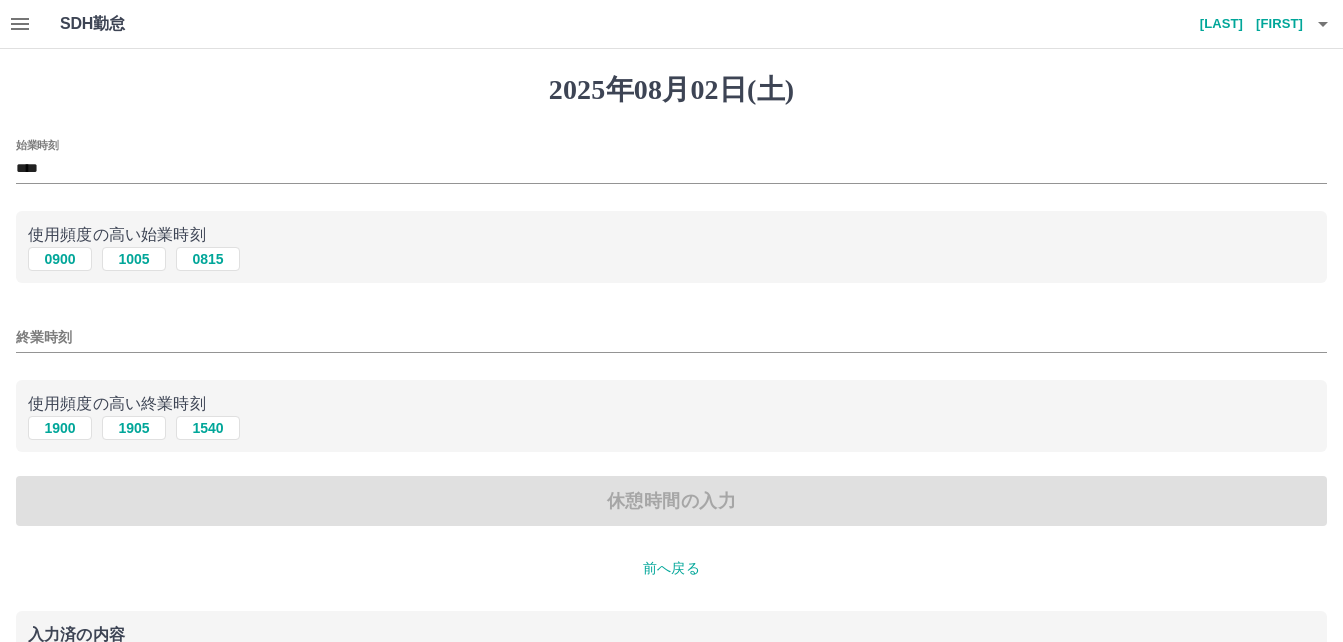 click on "終業時刻" at bounding box center (671, 337) 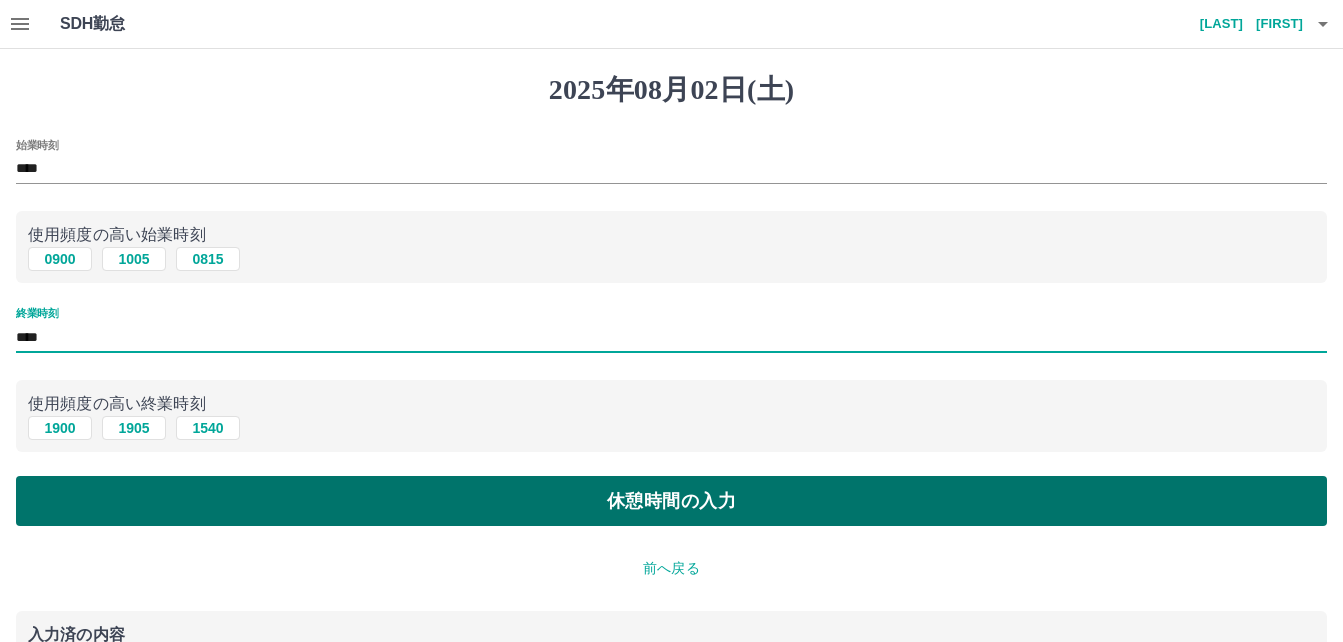 type on "****" 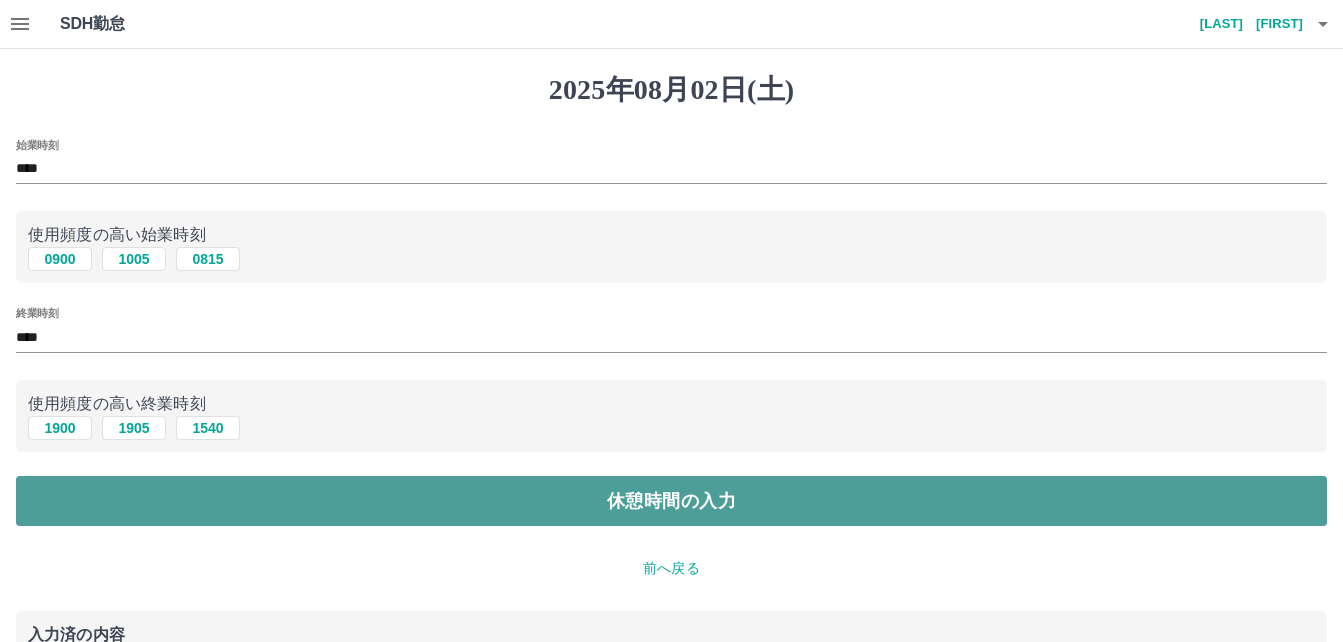 click on "休憩時間の入力" at bounding box center (671, 501) 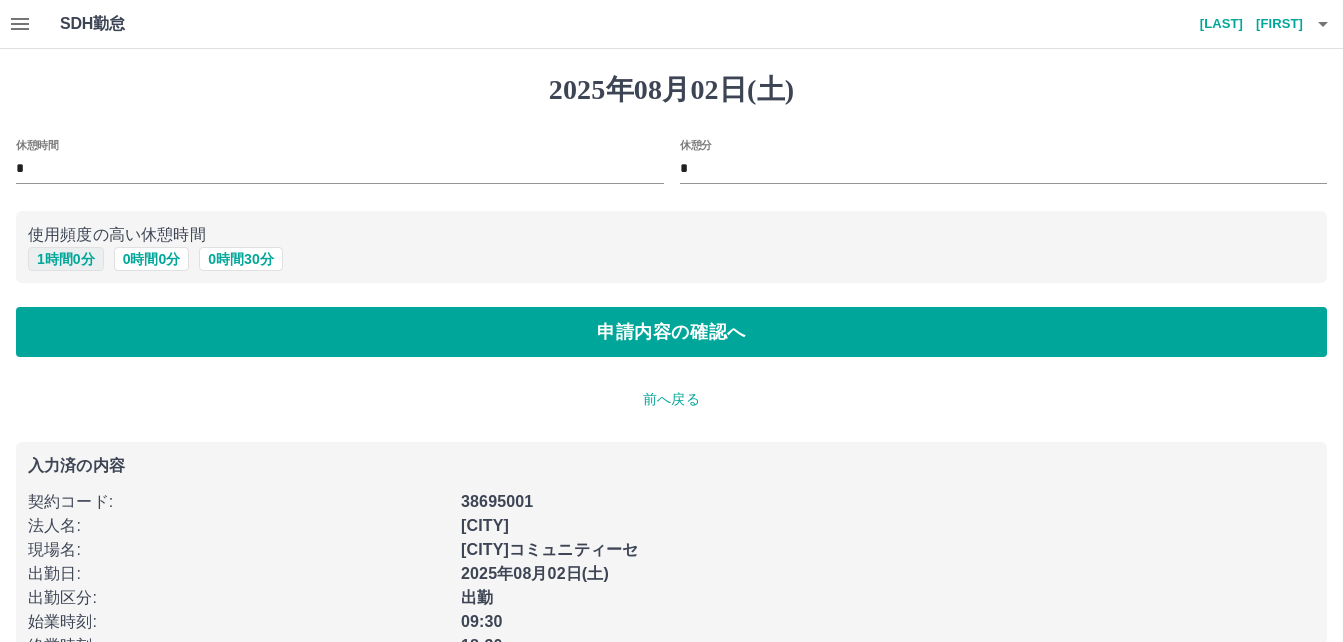 click on "1 時間 0 分" at bounding box center (66, 259) 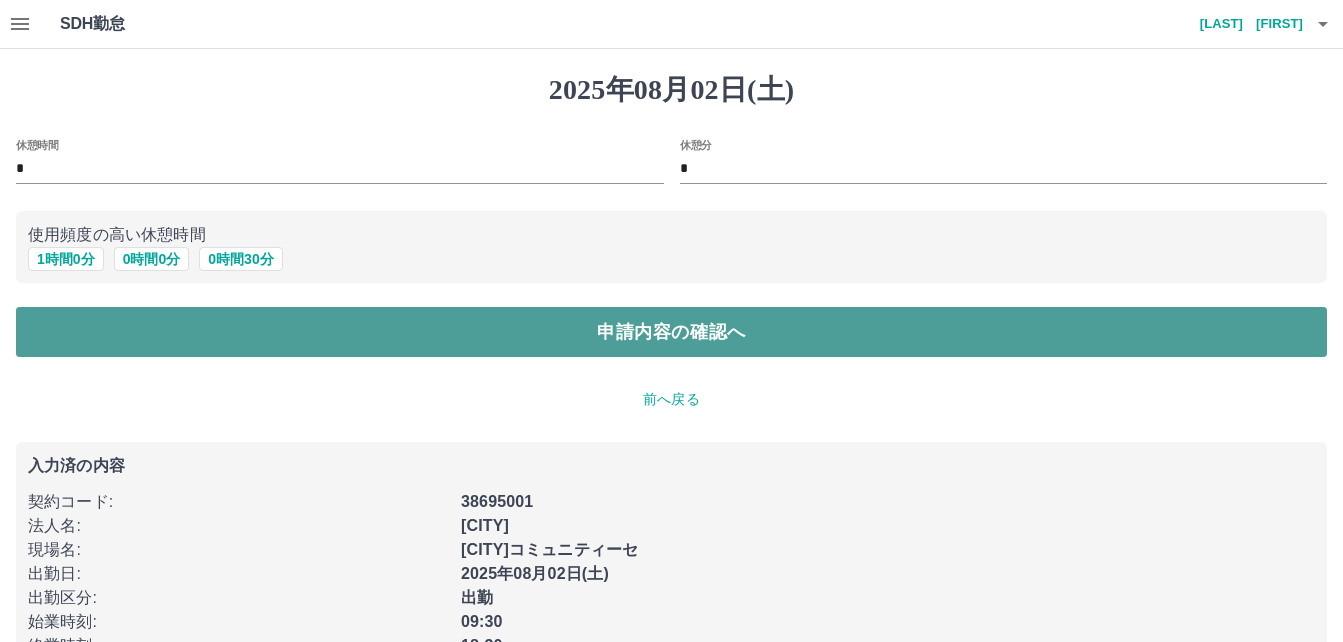 click on "申請内容の確認へ" at bounding box center [671, 332] 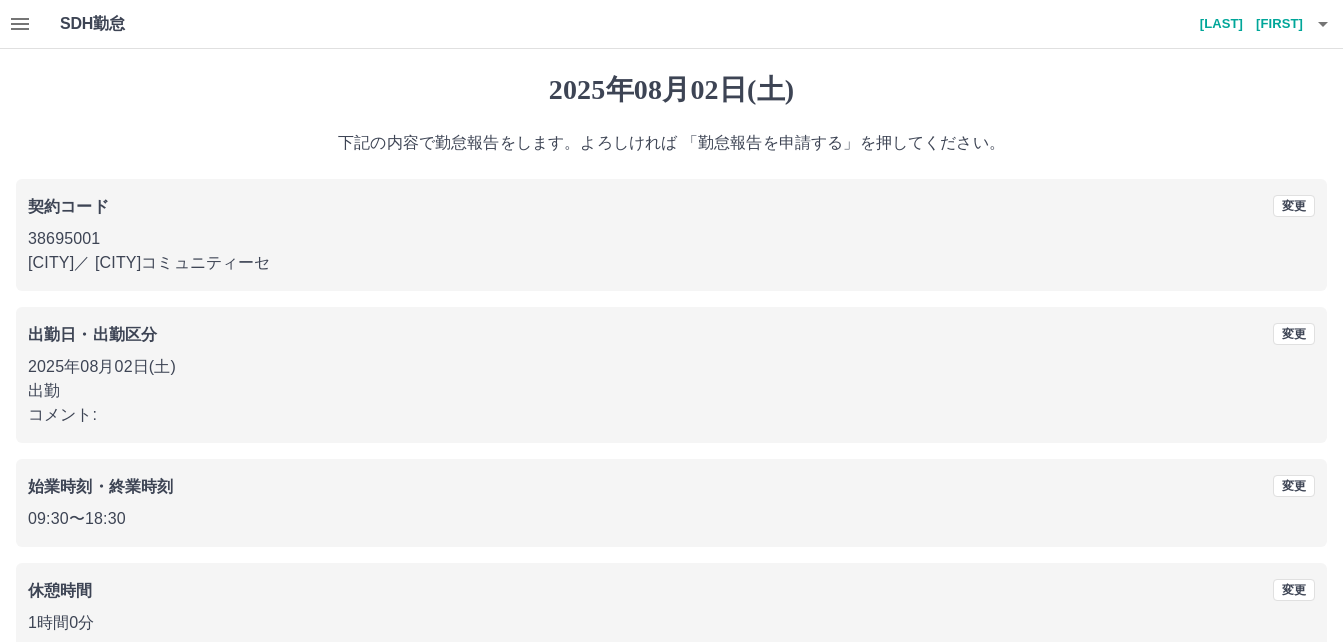 scroll, scrollTop: 107, scrollLeft: 0, axis: vertical 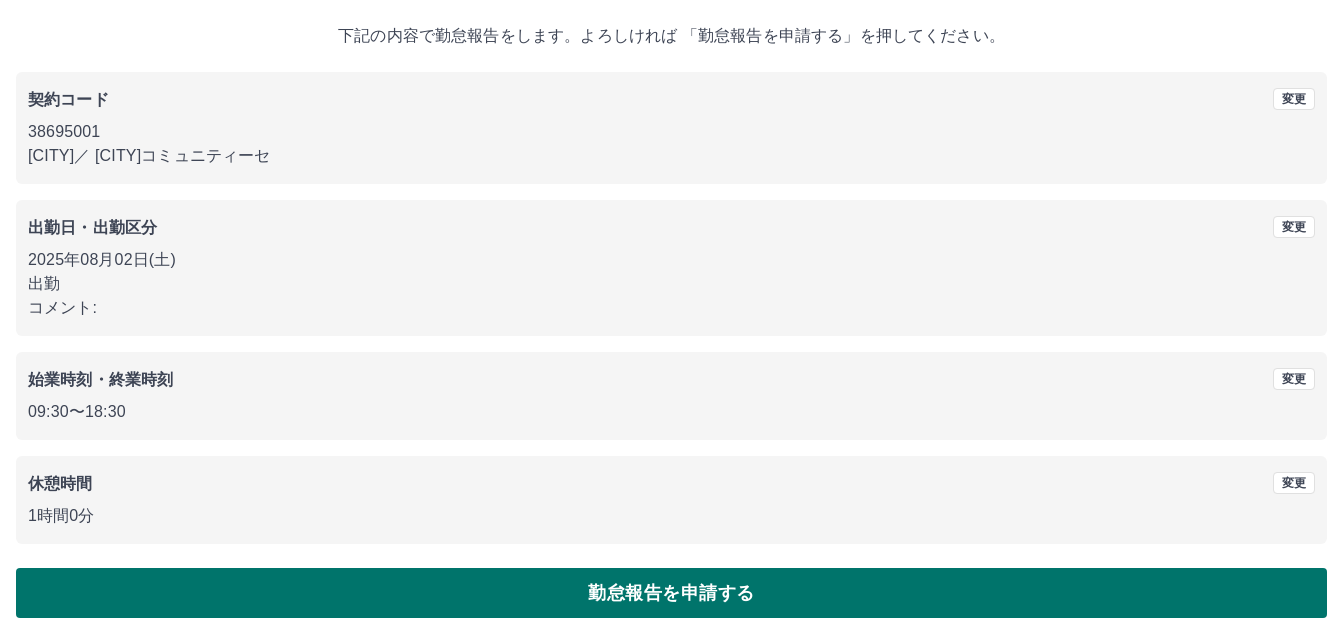 click on "勤怠報告を申請する" at bounding box center [671, 593] 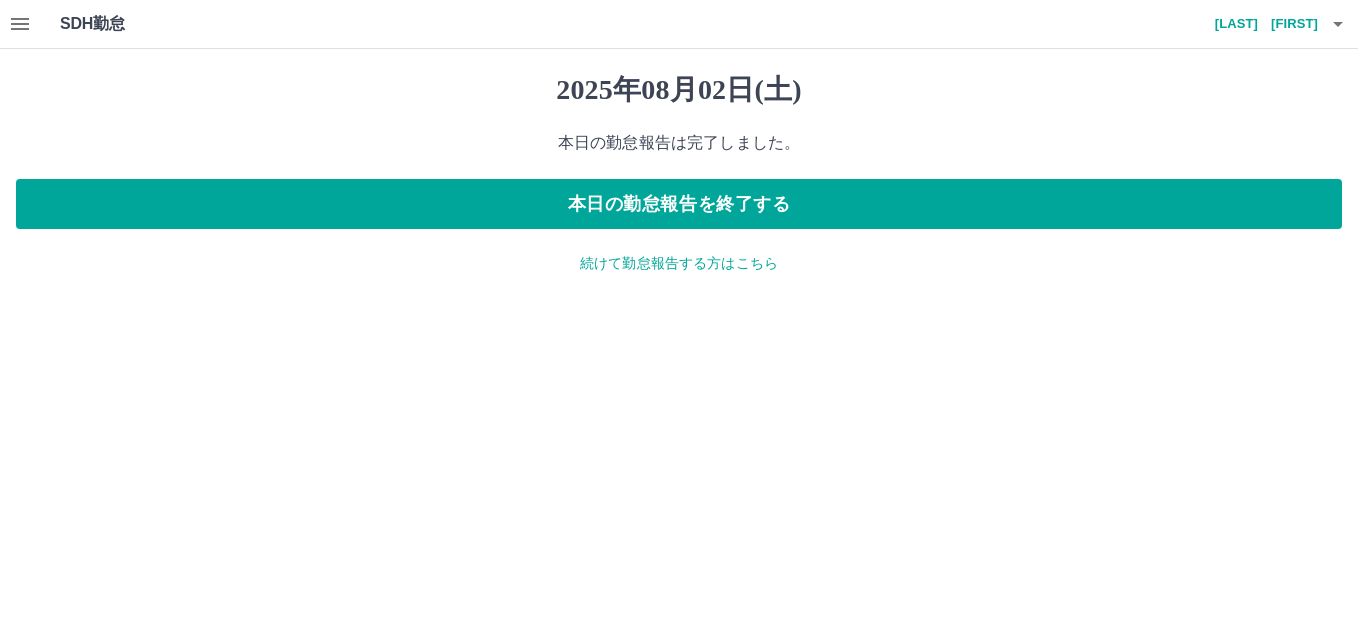 click on "続けて勤怠報告する方はこちら" at bounding box center [679, 263] 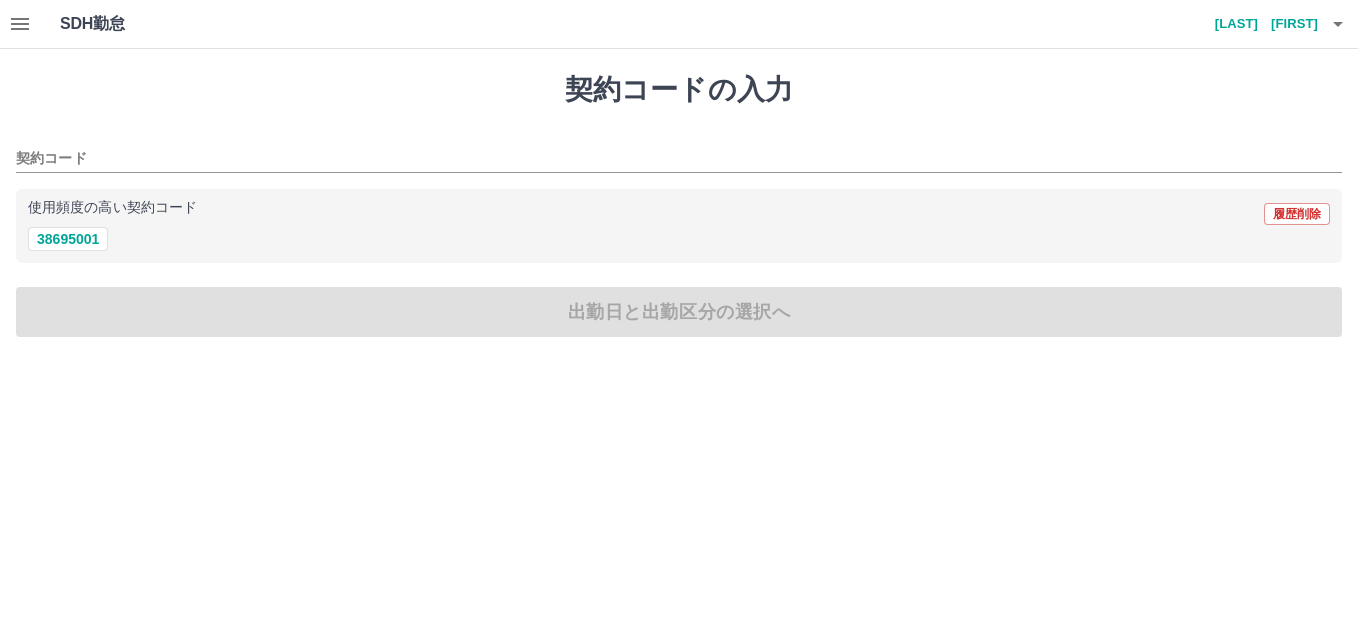 click 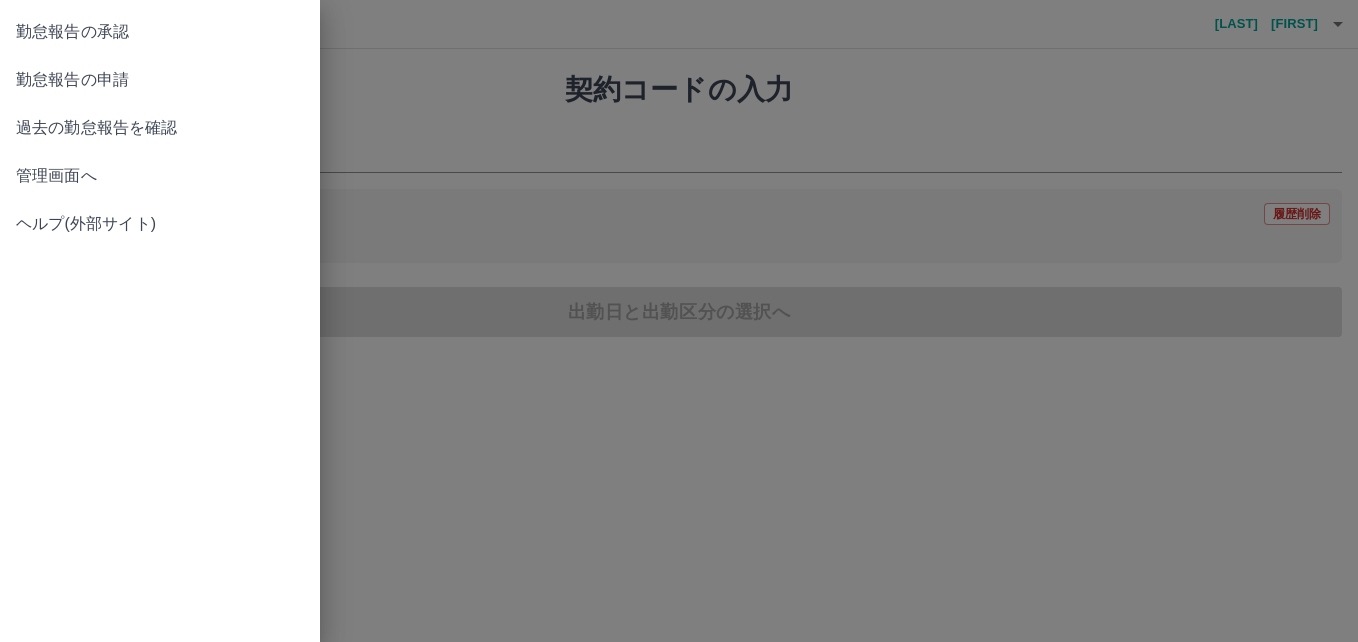 click on "勤怠報告の承認" at bounding box center (160, 32) 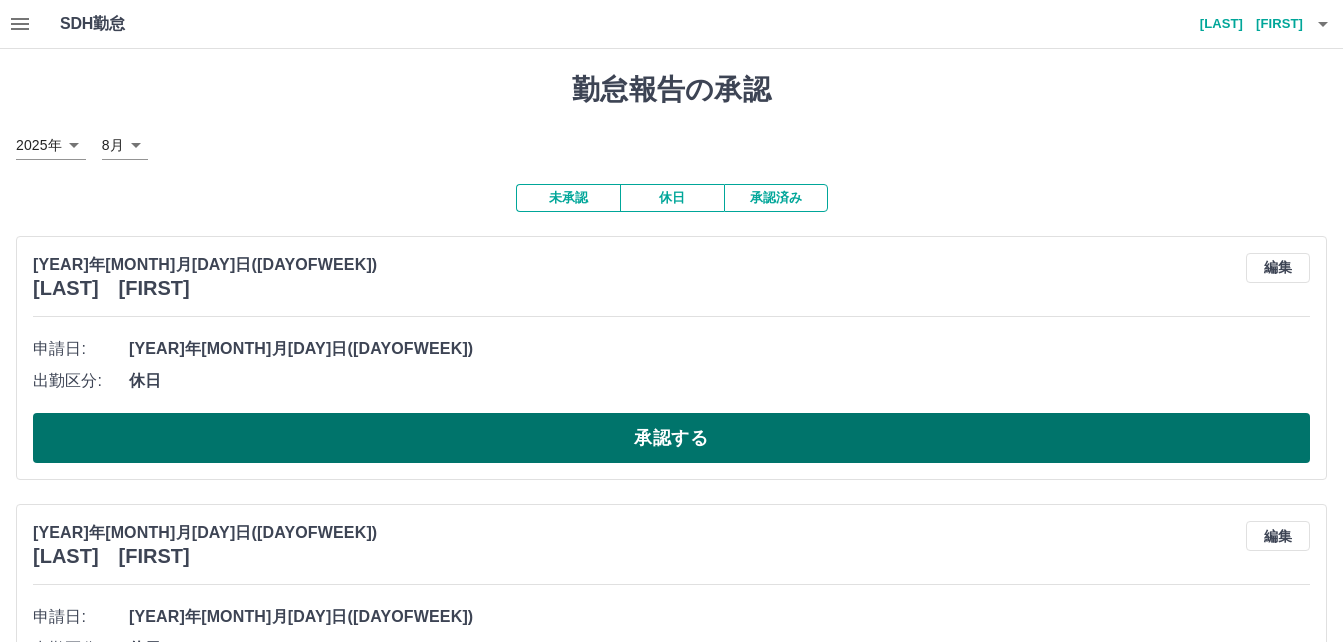 click on "承認する" at bounding box center [671, 438] 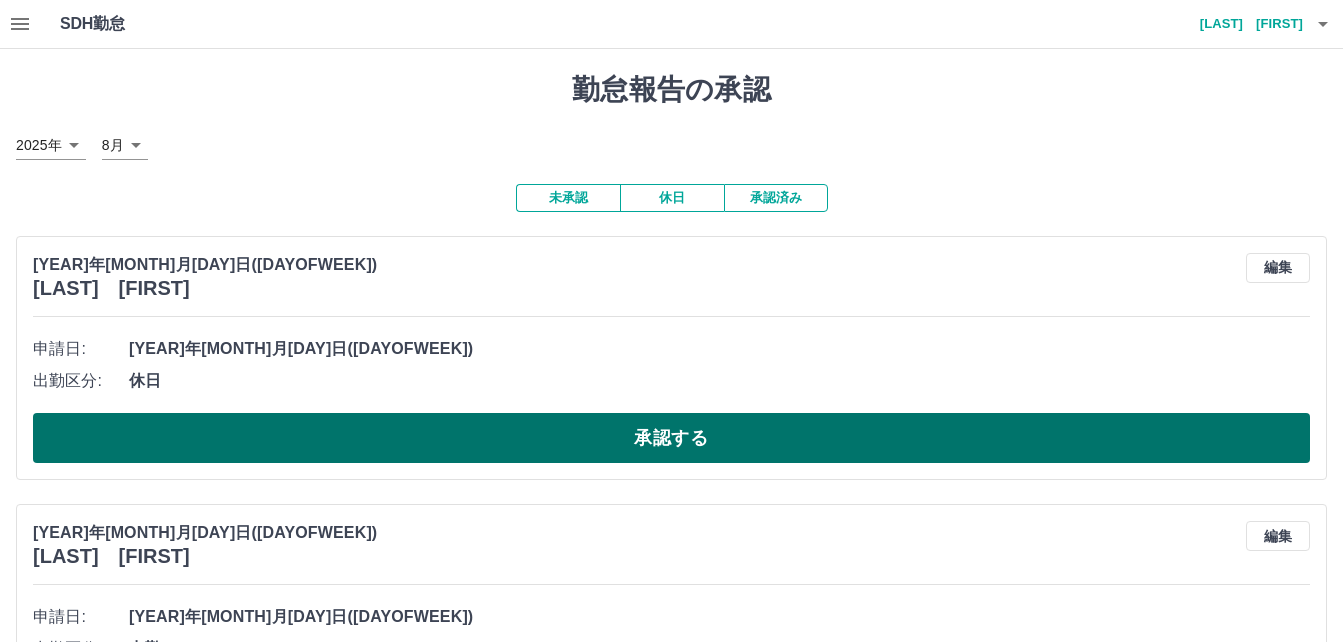 click on "承認する" at bounding box center (671, 438) 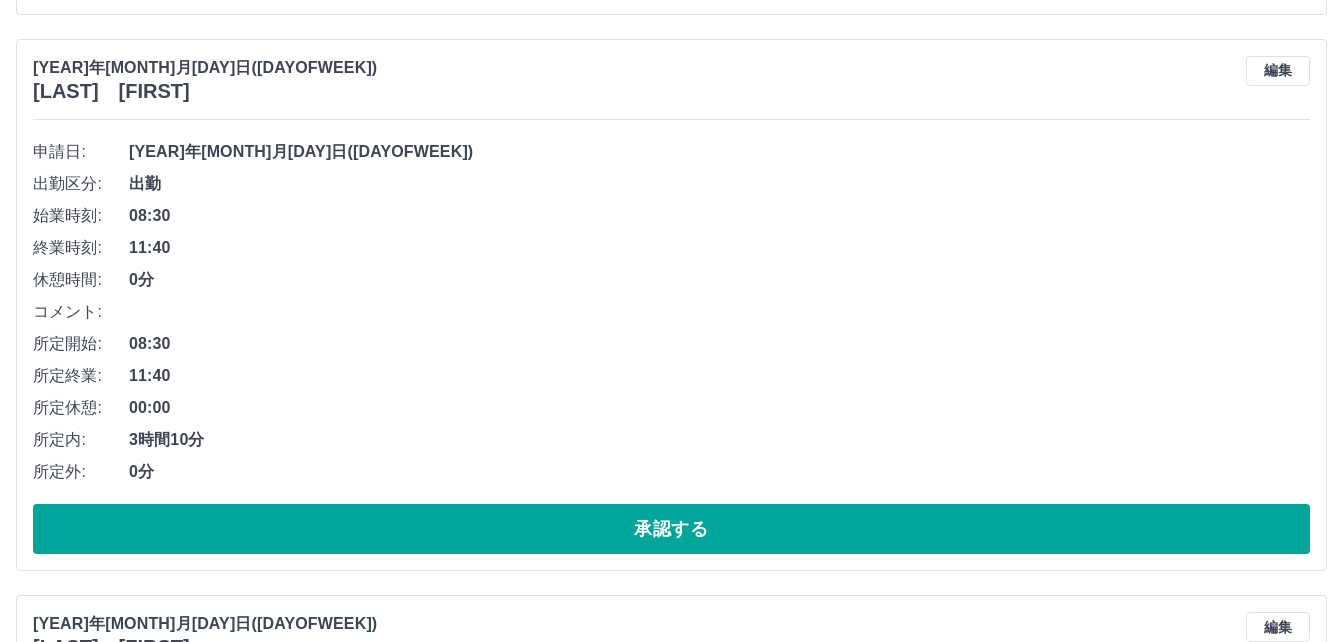 scroll, scrollTop: 1900, scrollLeft: 0, axis: vertical 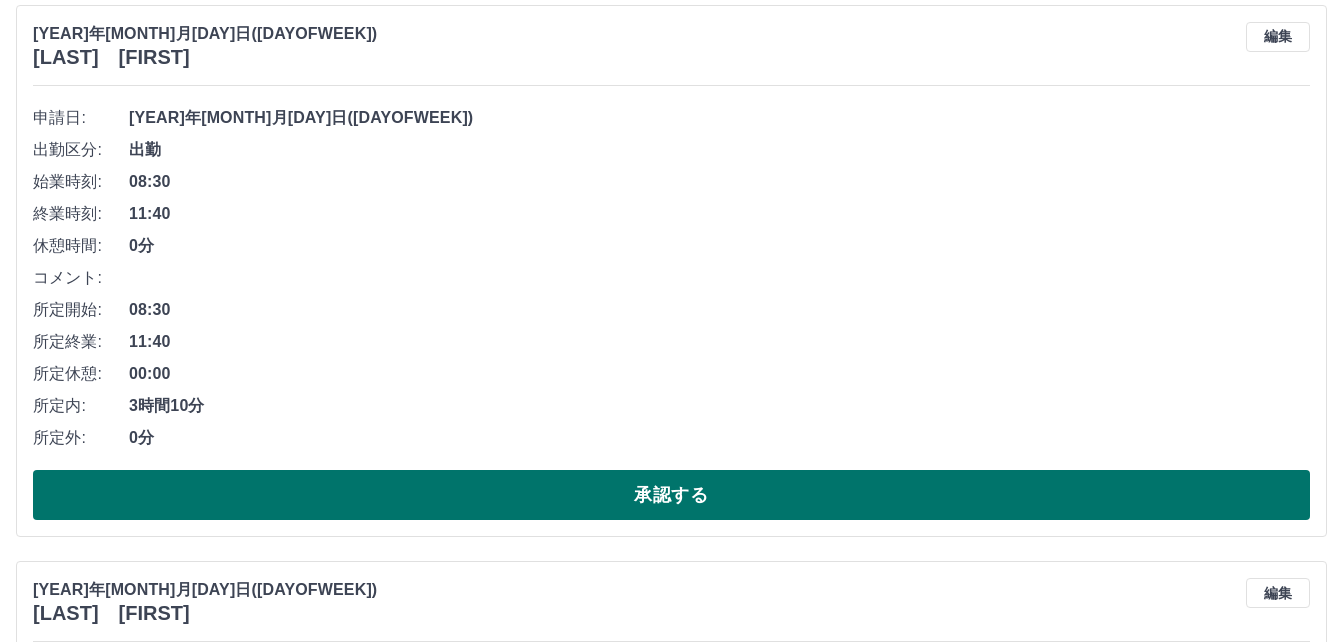 click on "承認する" at bounding box center [671, 495] 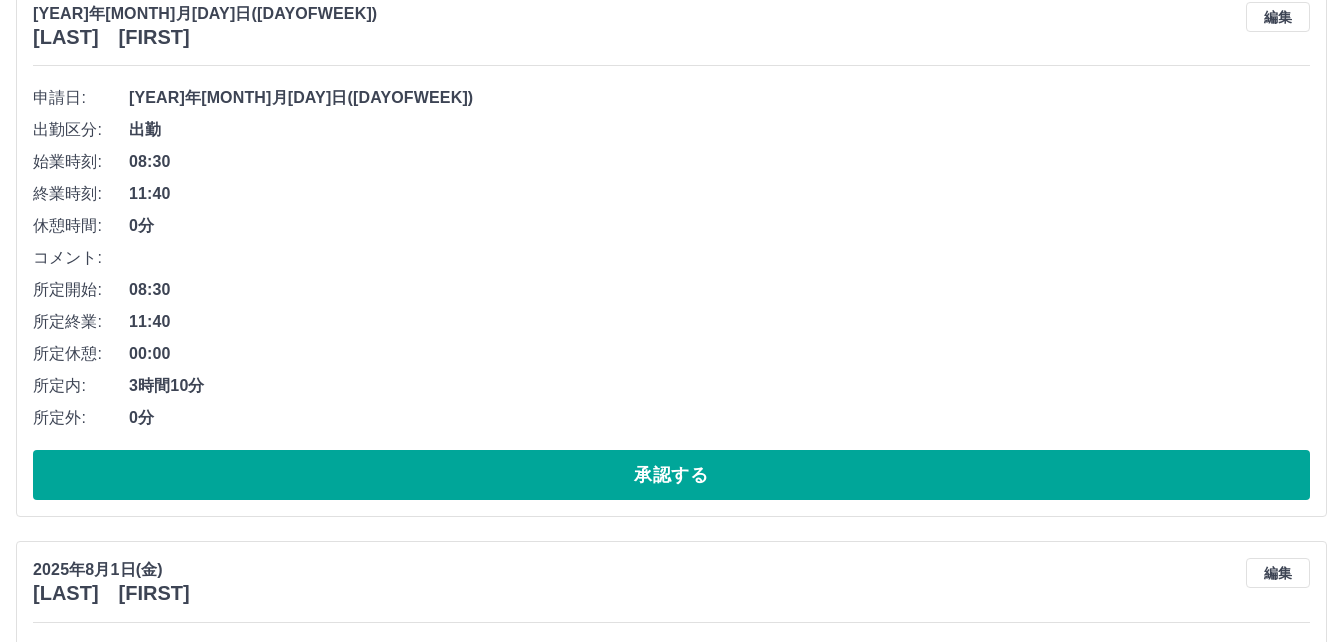 scroll, scrollTop: 5844, scrollLeft: 0, axis: vertical 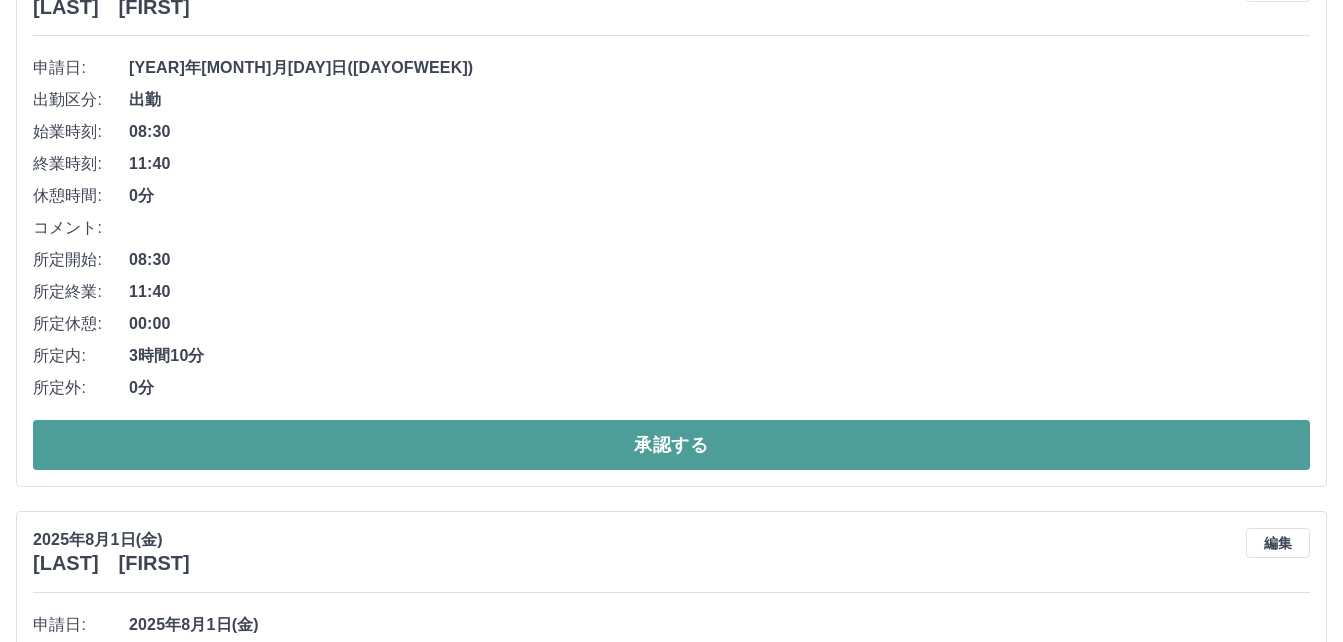 click on "承認する" at bounding box center (671, 445) 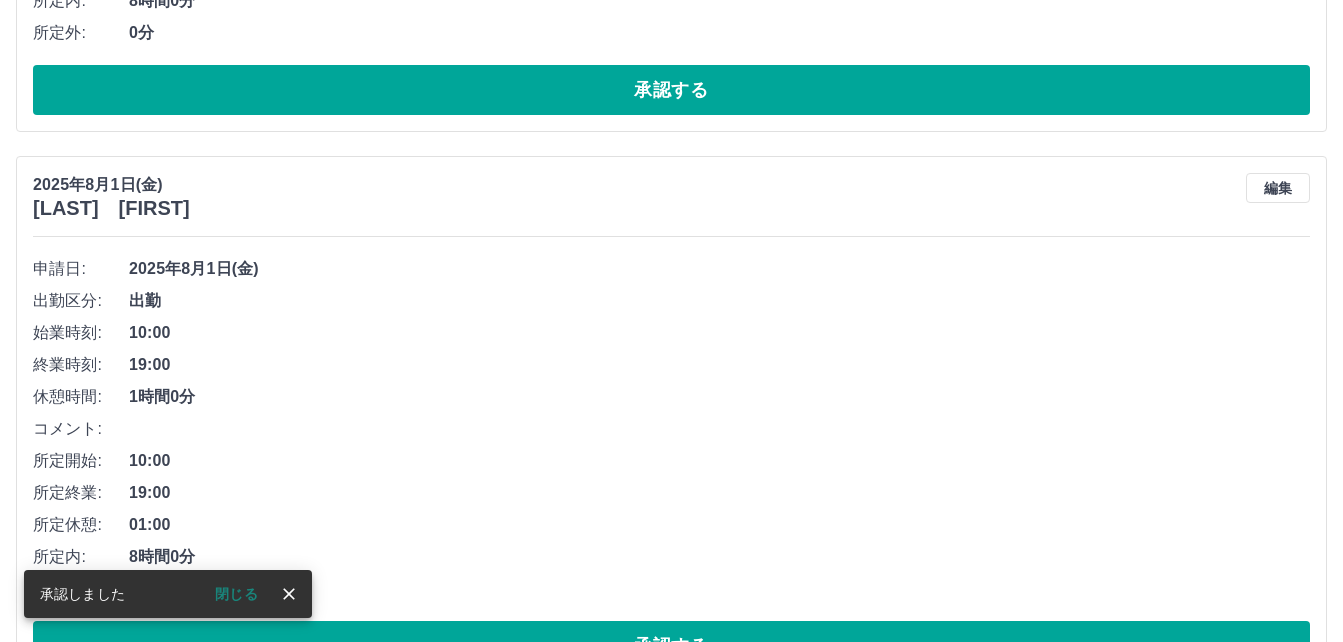 scroll, scrollTop: 5688, scrollLeft: 0, axis: vertical 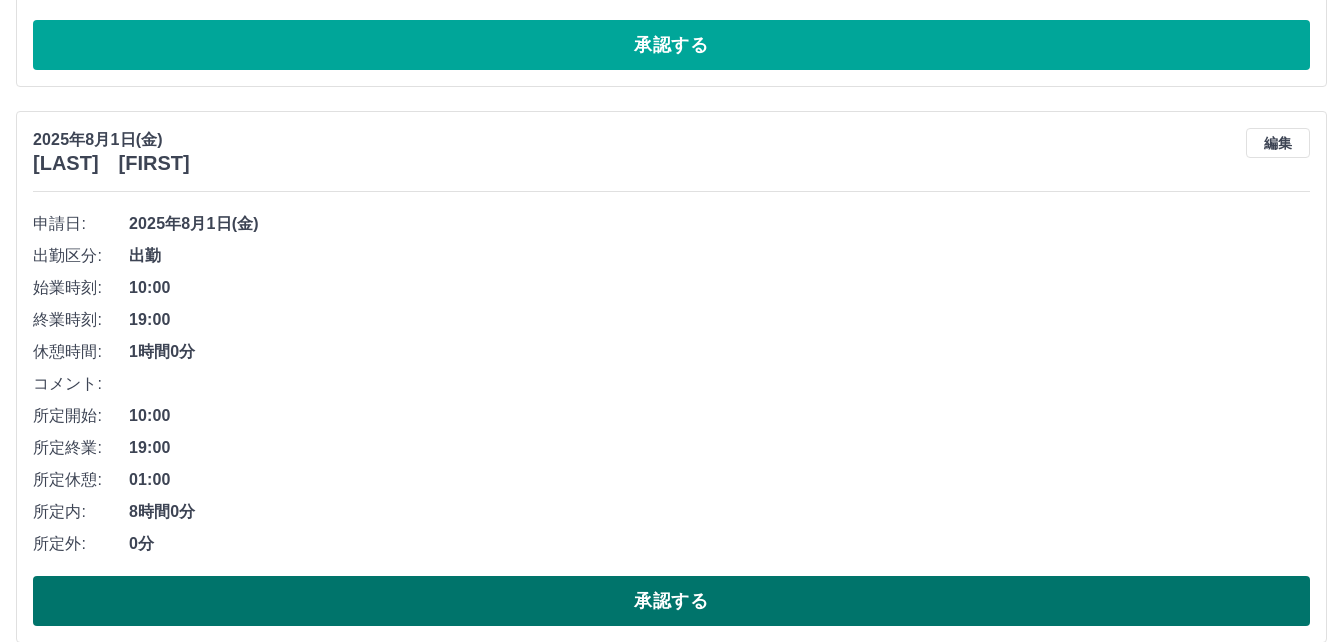 click on "承認する" at bounding box center [671, 601] 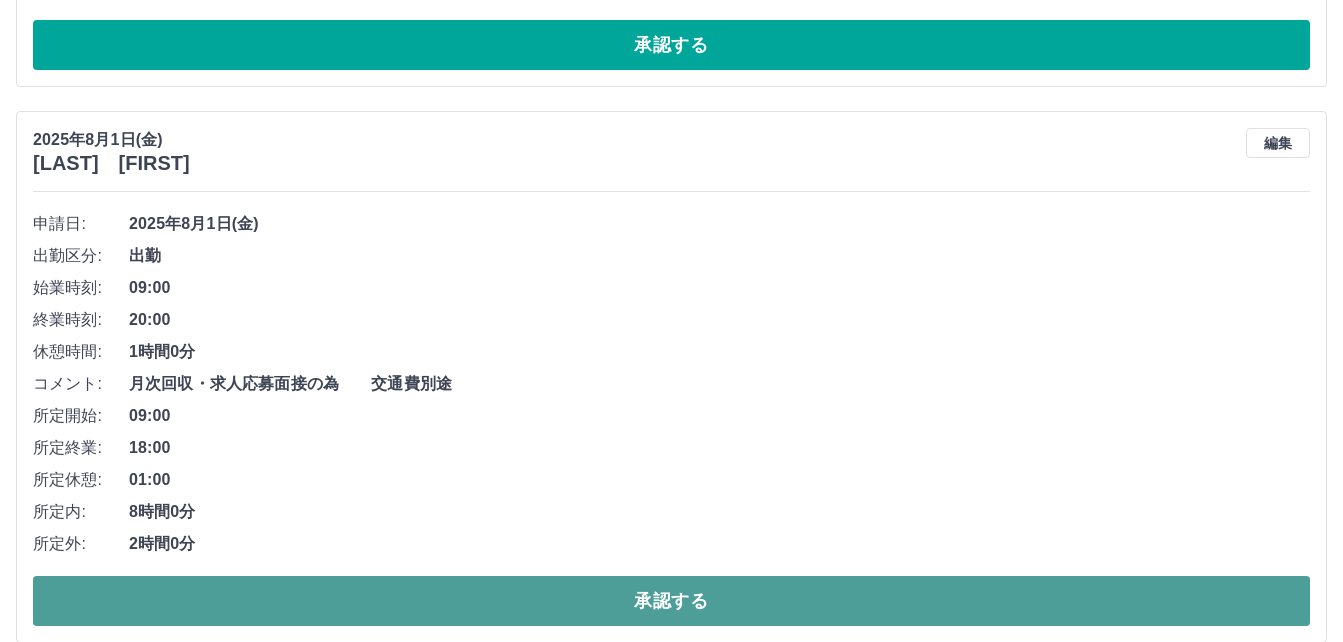 click on "承認する" at bounding box center [671, 601] 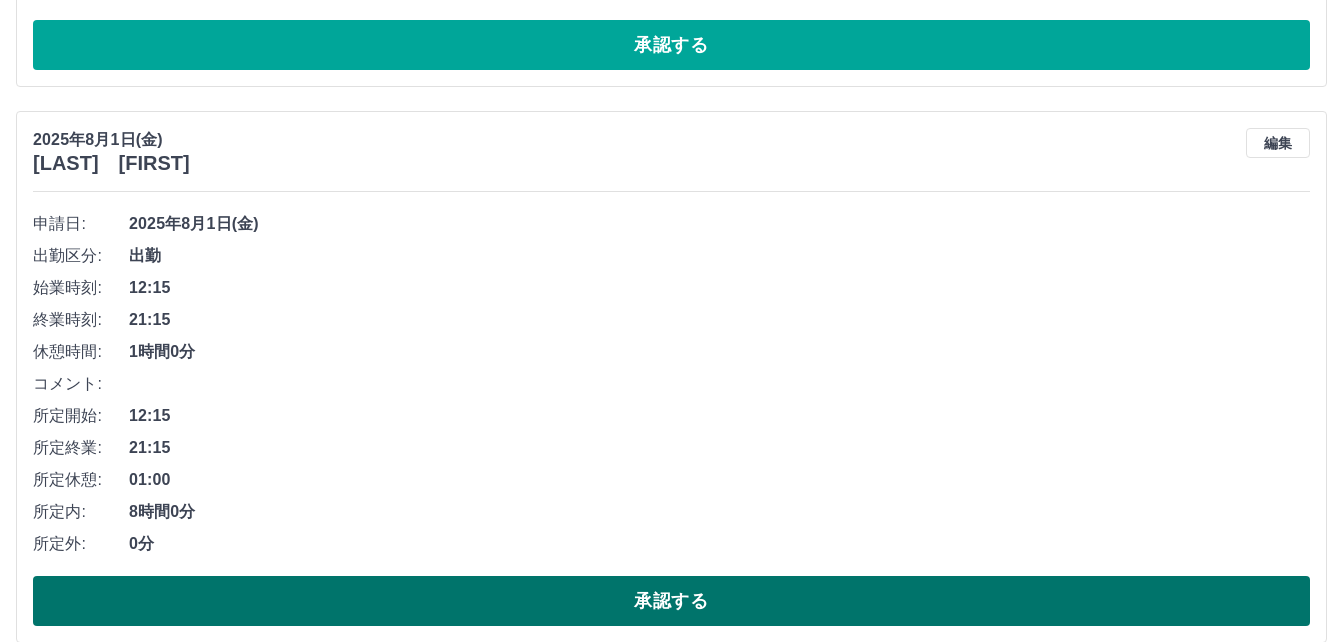 click on "承認する" at bounding box center [671, 601] 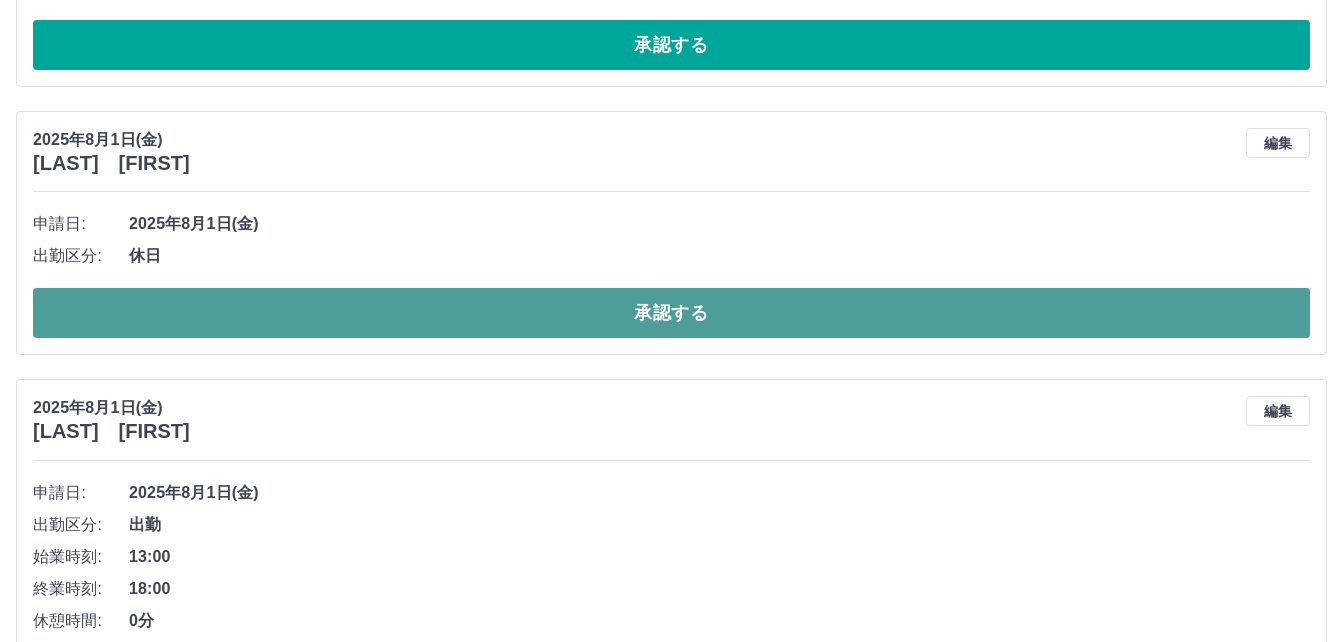 click on "承認する" at bounding box center [671, 313] 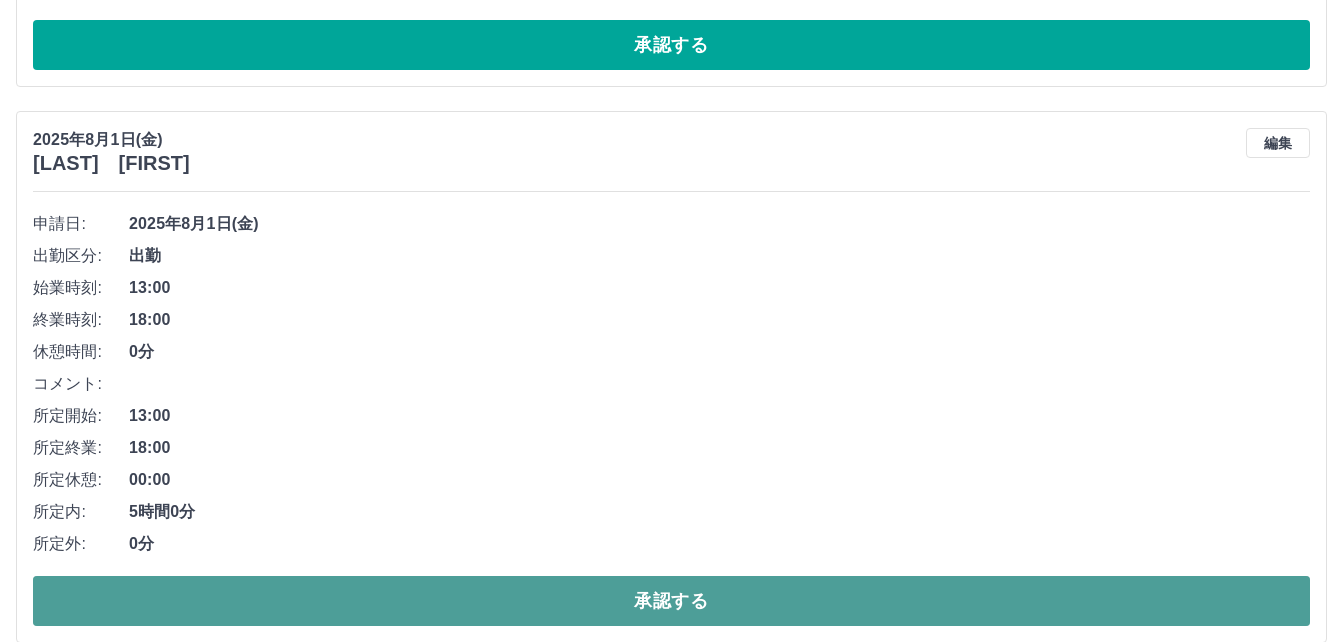 click on "承認する" at bounding box center (671, 601) 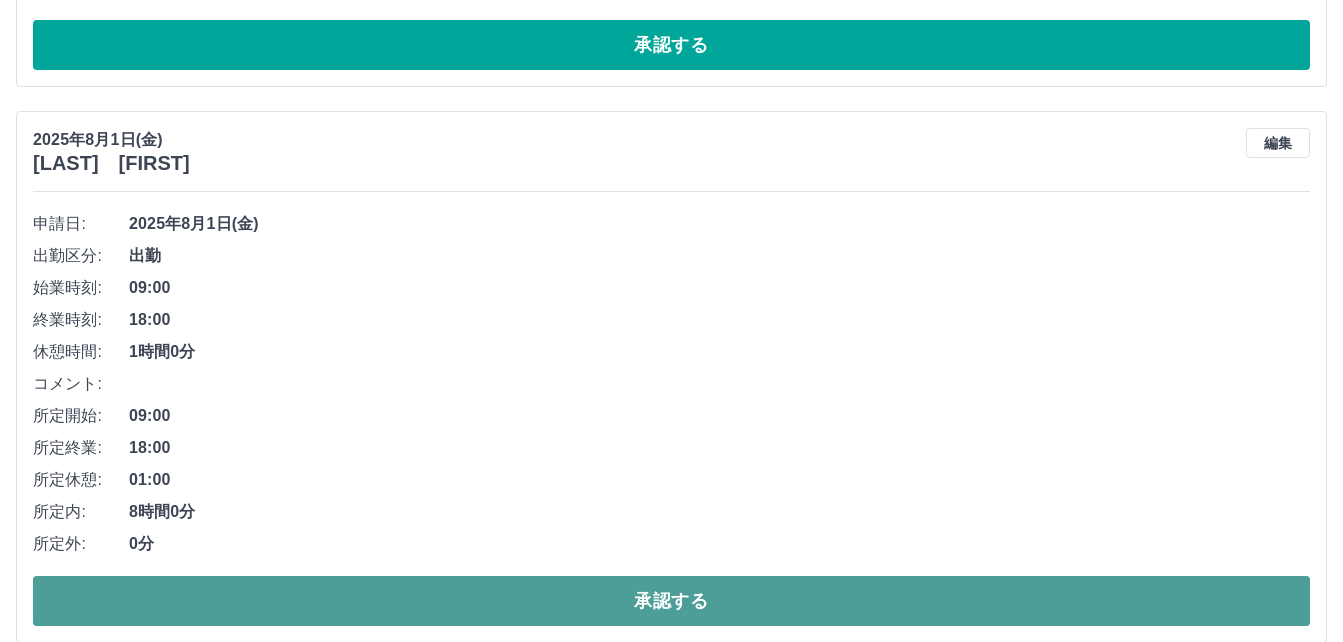 click on "承認する" at bounding box center [671, 601] 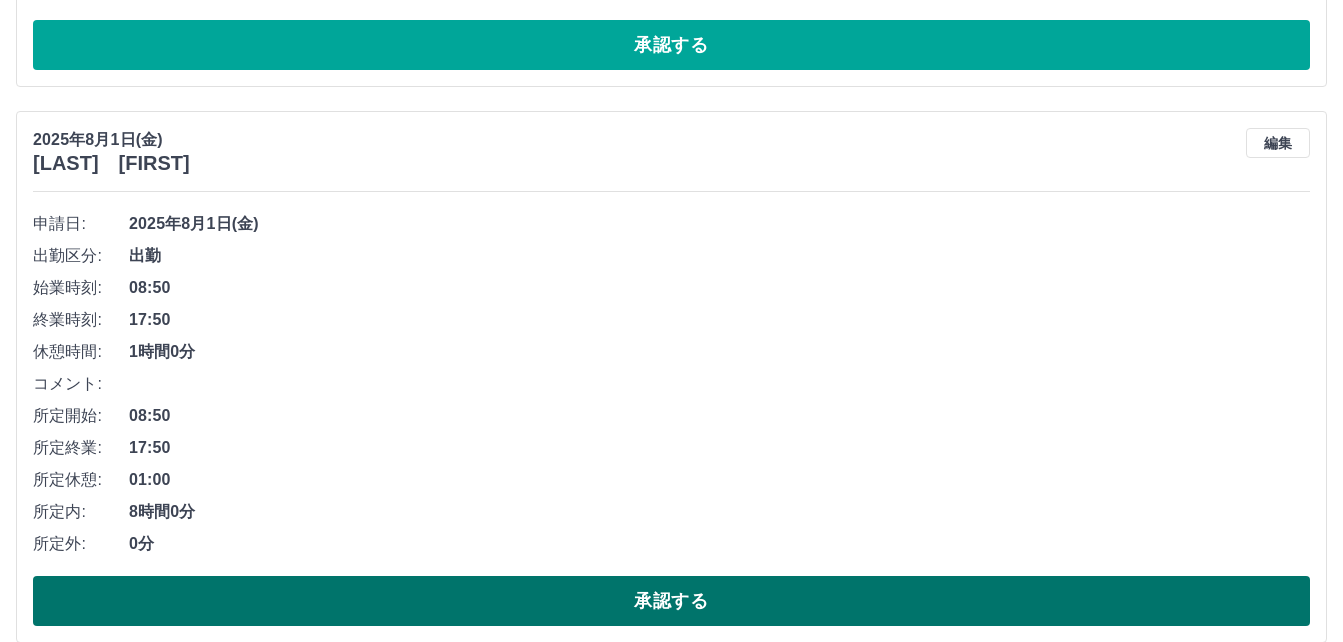 click on "承認する" at bounding box center [671, 601] 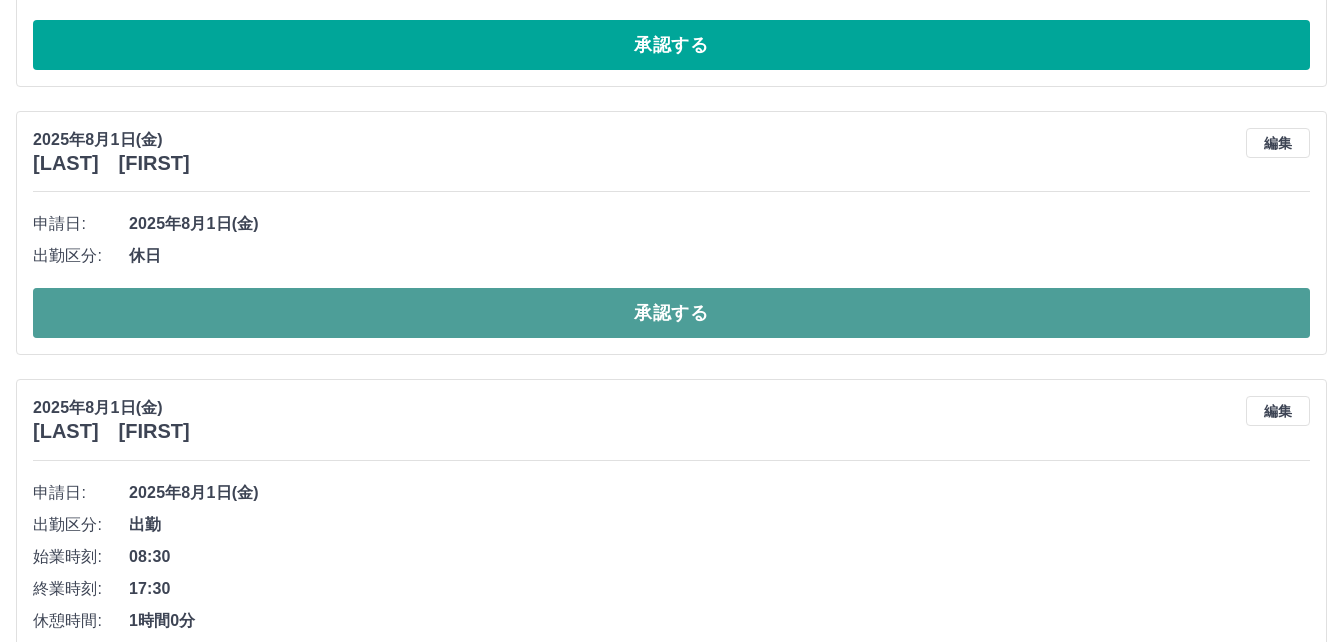 click on "承認する" at bounding box center [671, 313] 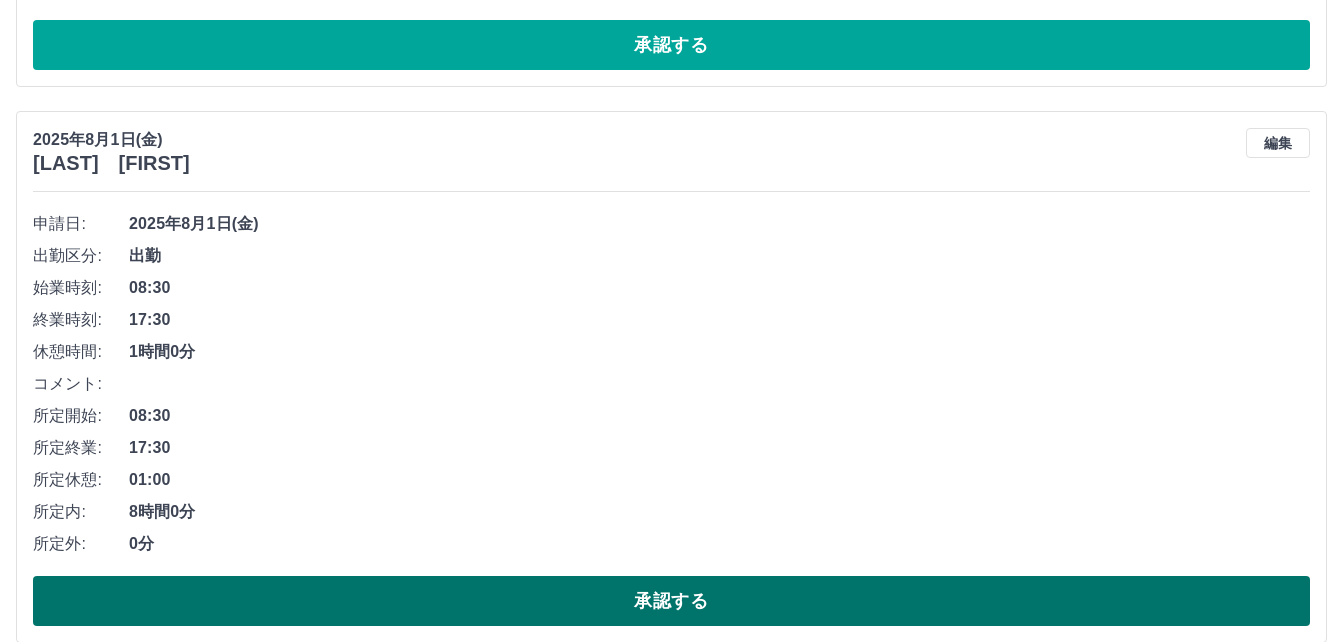 click on "承認する" at bounding box center [671, 601] 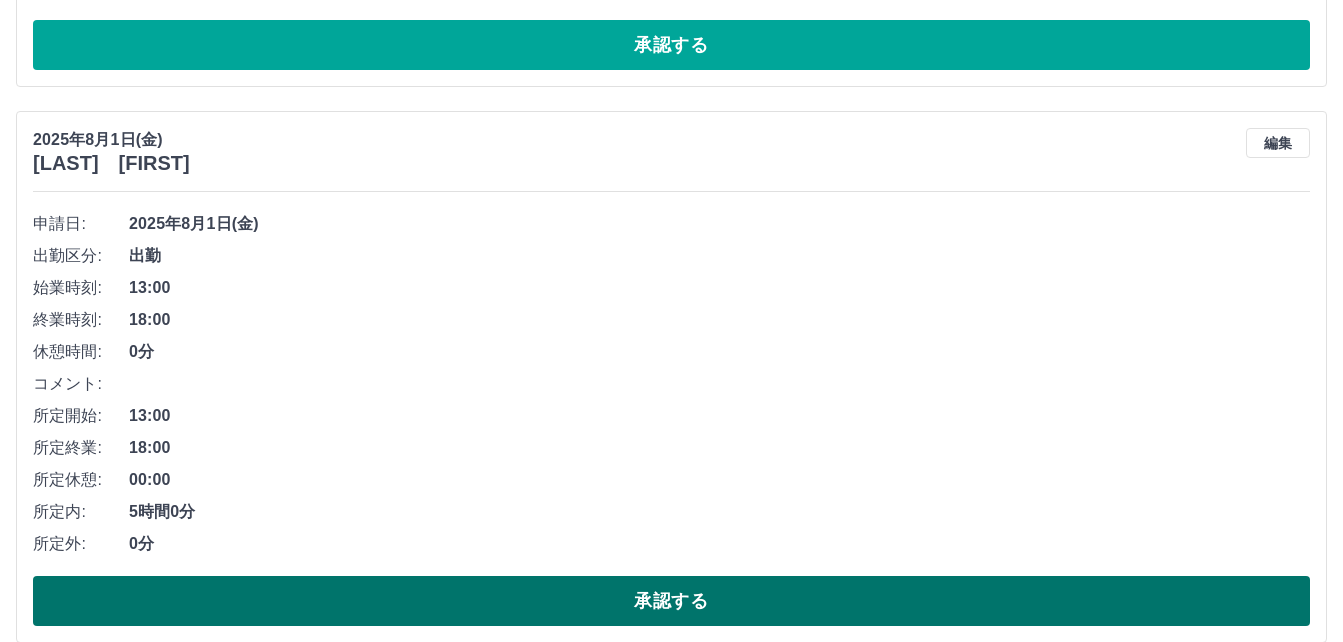click on "承認する" at bounding box center [671, 601] 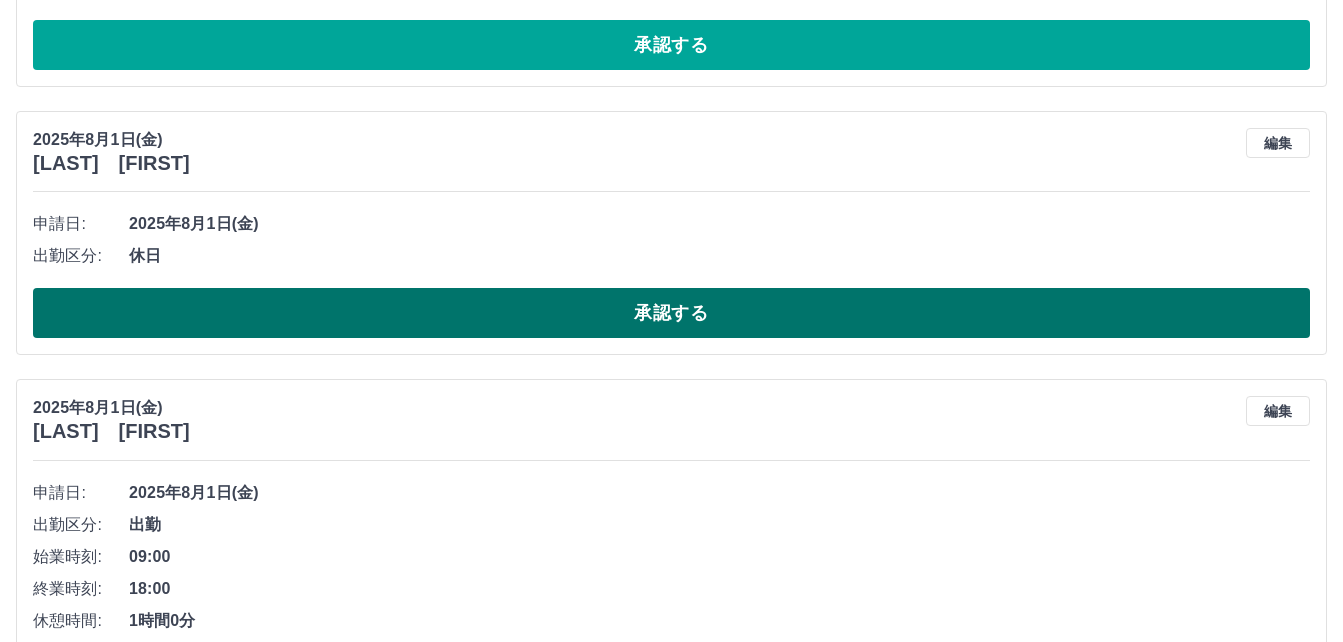 click on "承認する" at bounding box center (671, 313) 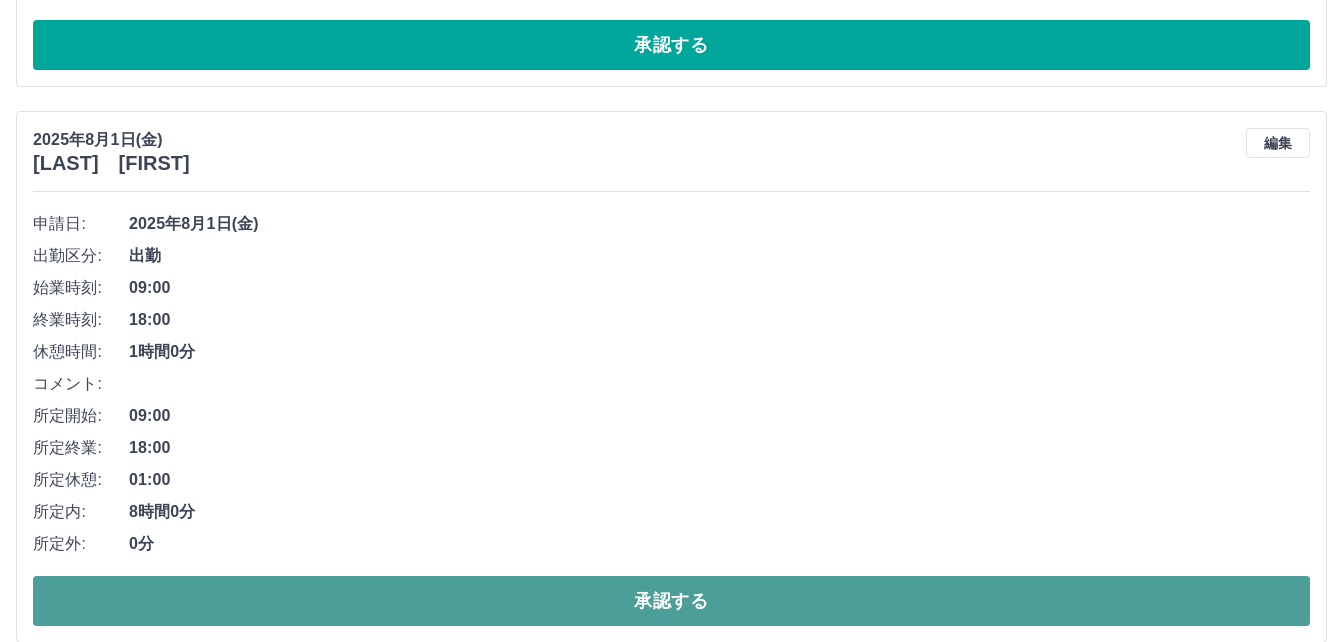 click on "承認する" at bounding box center (671, 601) 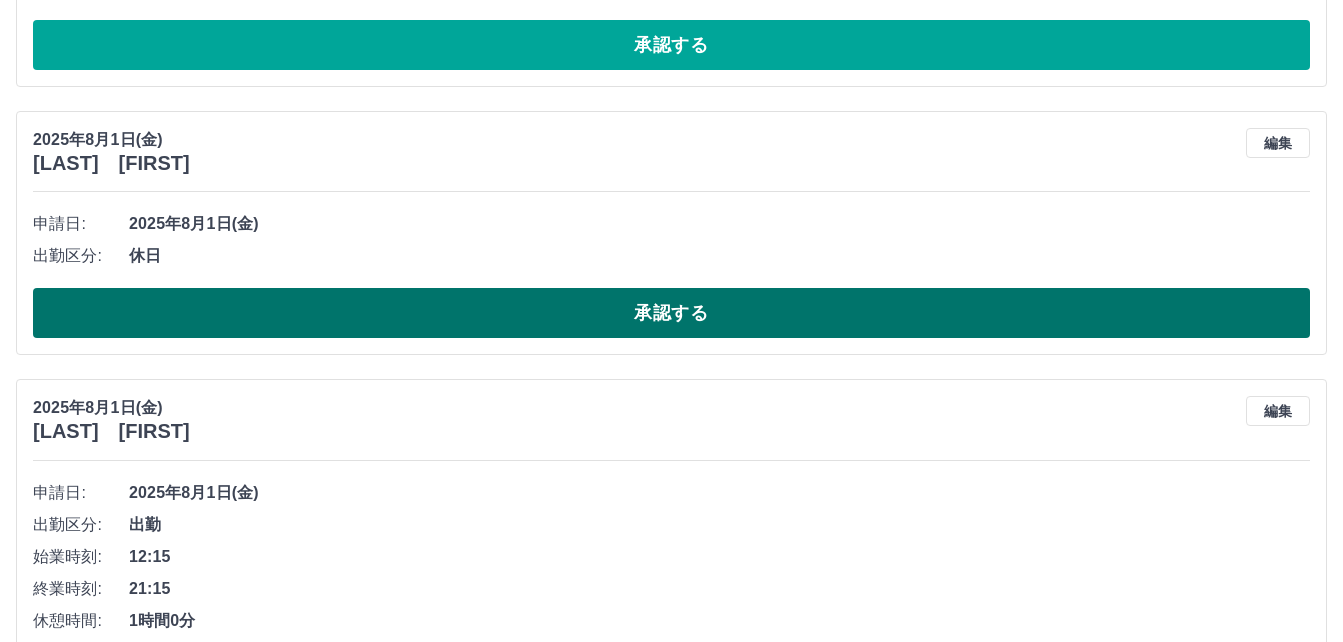 click on "承認する" at bounding box center [671, 313] 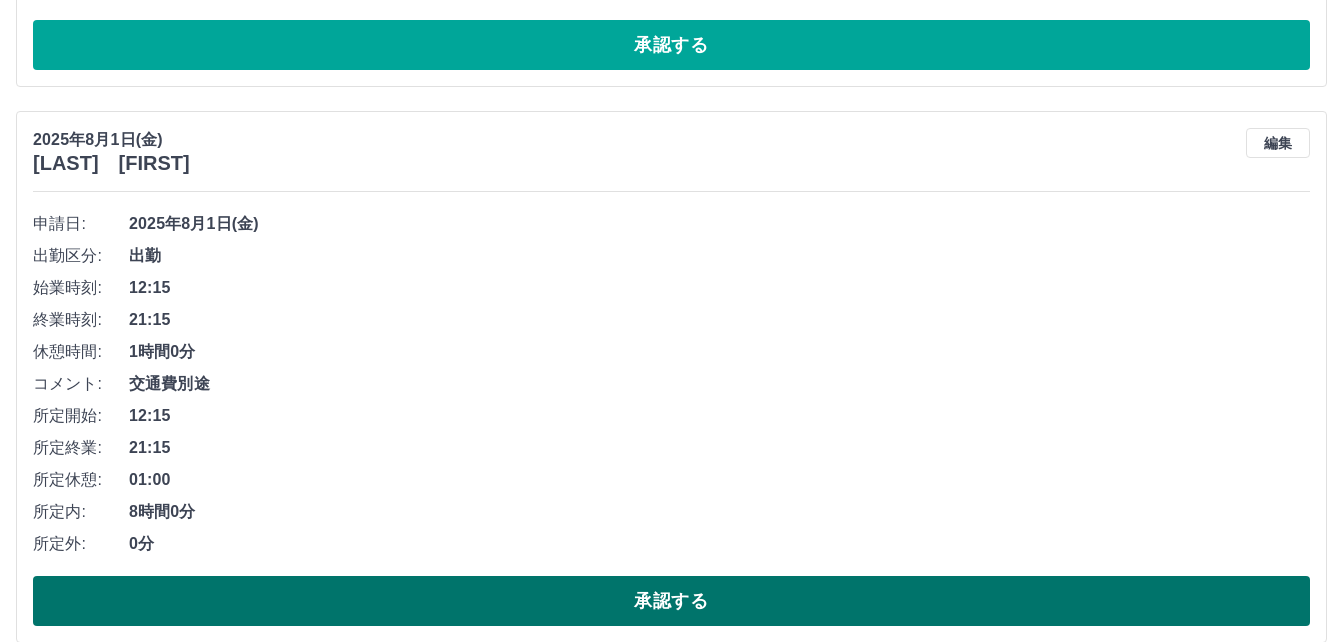 click on "承認する" at bounding box center [671, 601] 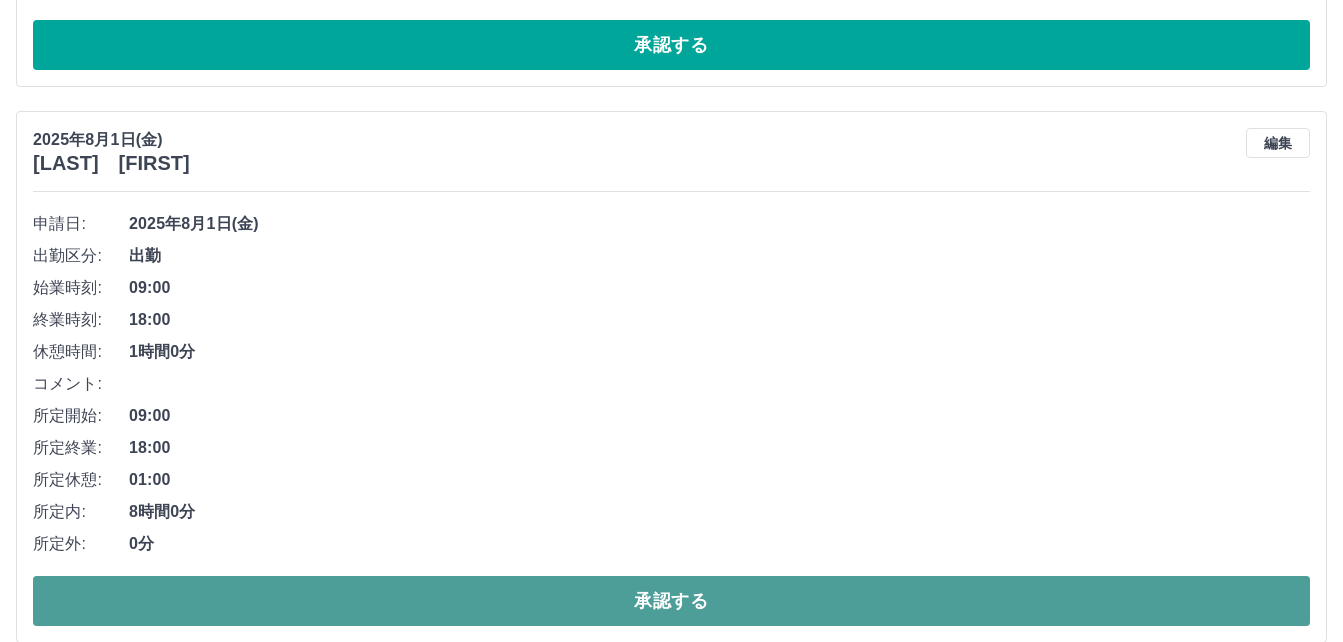 click on "承認する" at bounding box center [671, 601] 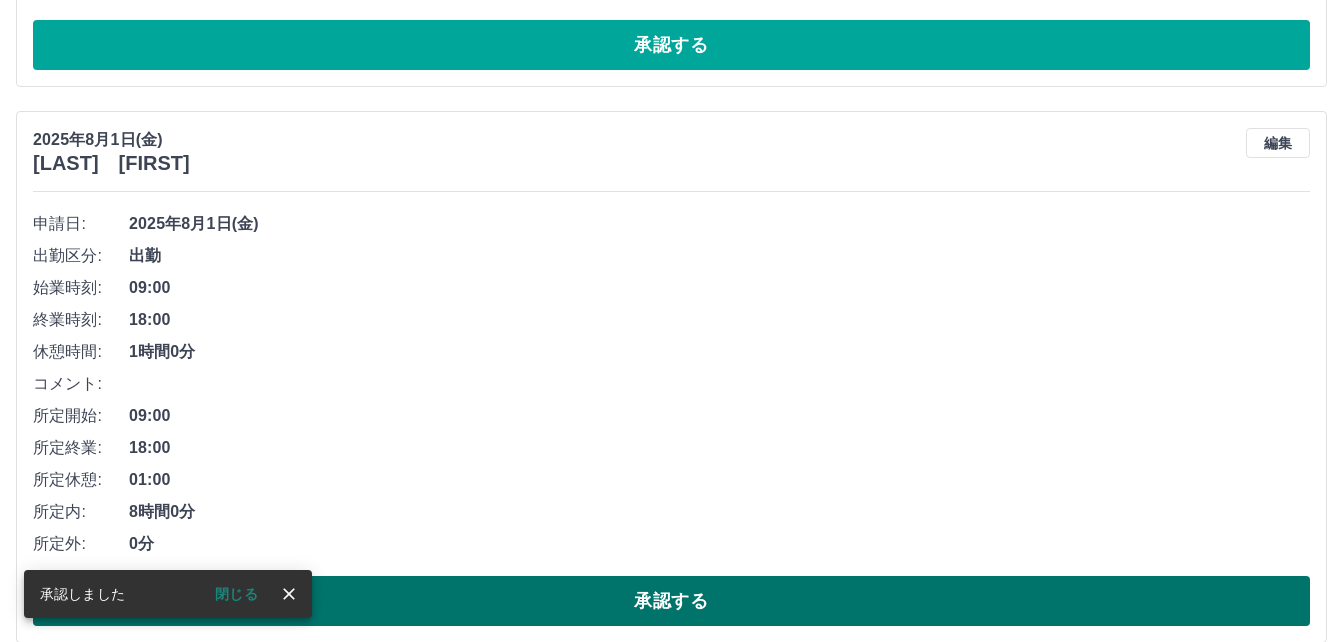 click on "承認する" at bounding box center (671, 601) 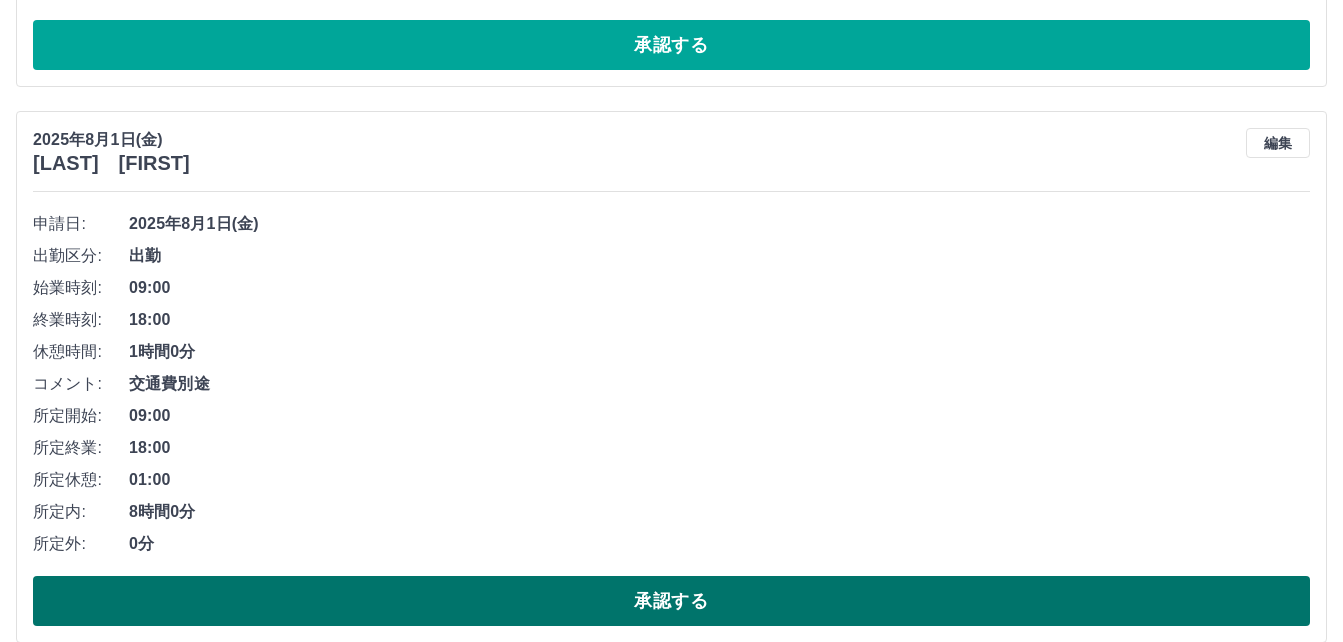click on "承認する" at bounding box center (671, 601) 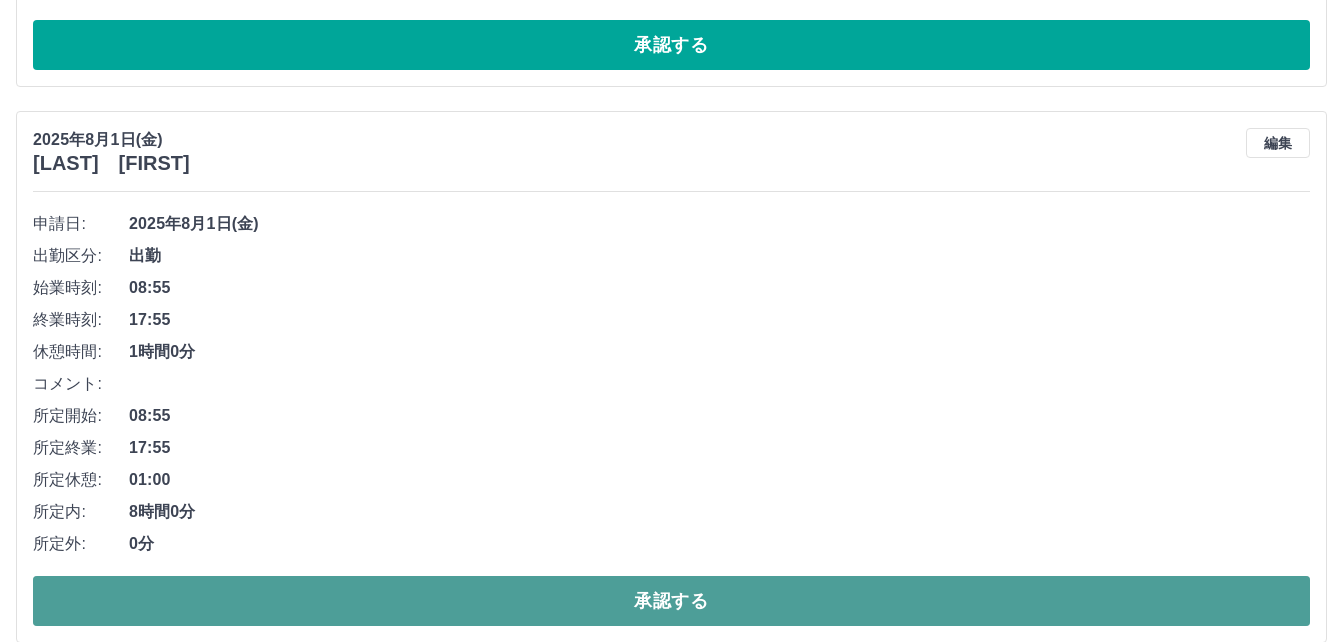 click on "承認する" at bounding box center (671, 601) 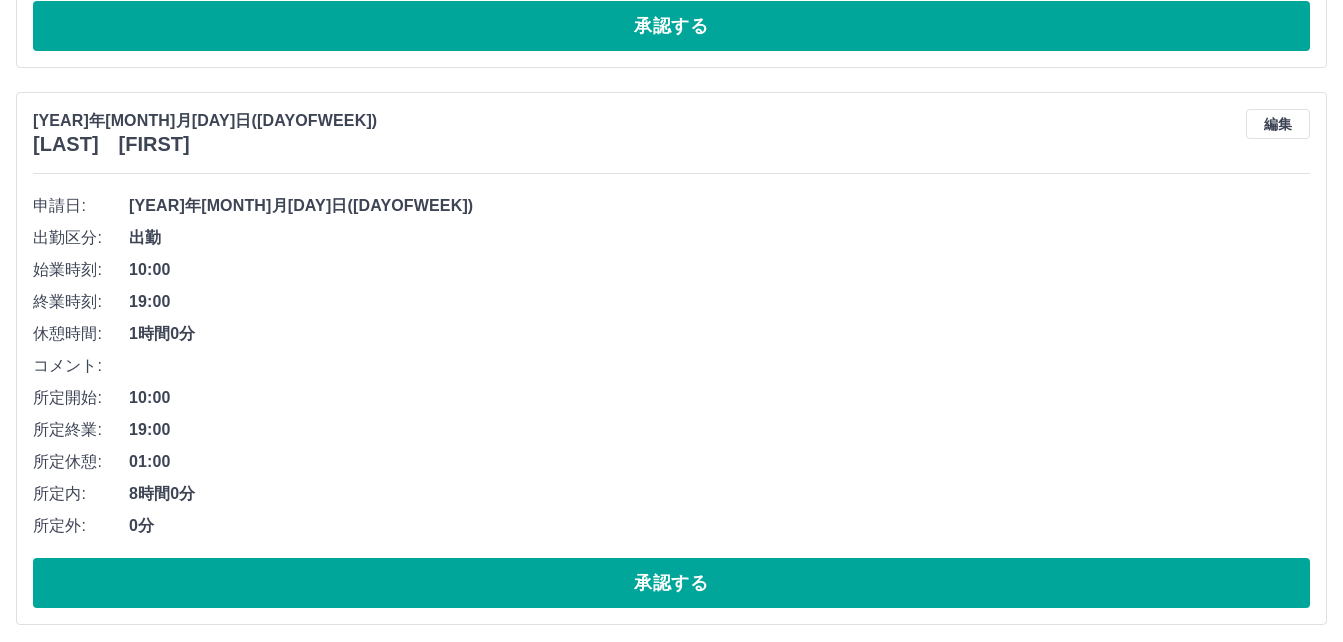 scroll, scrollTop: 4458, scrollLeft: 0, axis: vertical 